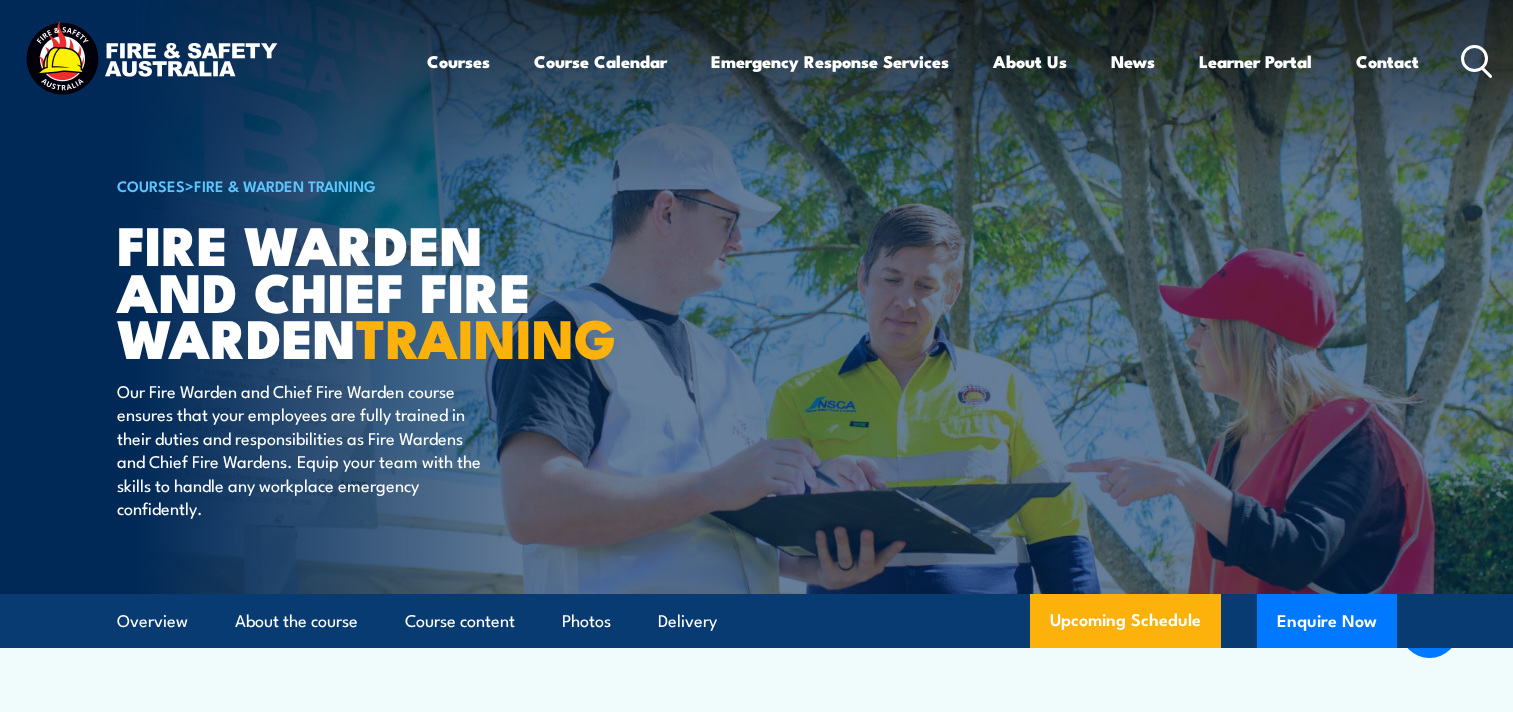 scroll, scrollTop: 3989, scrollLeft: 0, axis: vertical 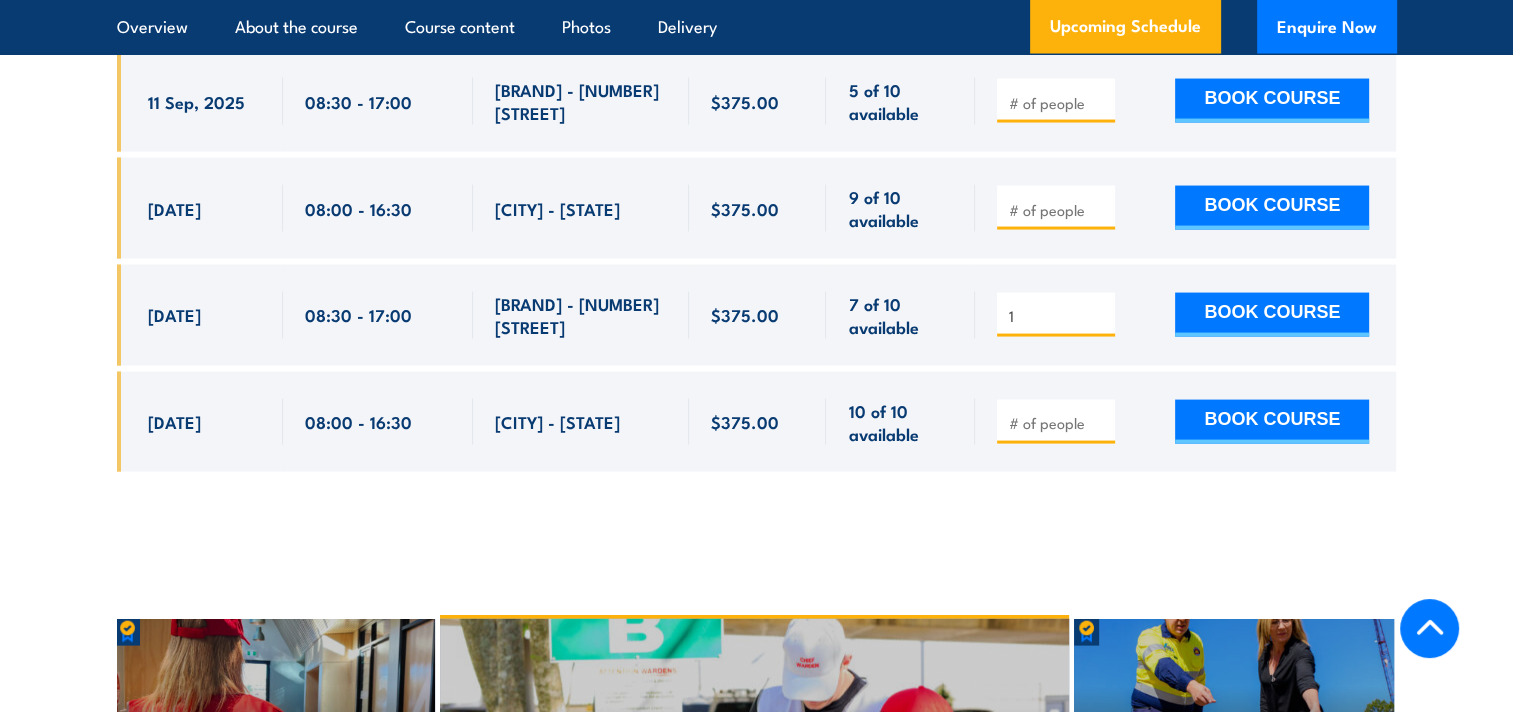 click on "1" at bounding box center [1058, 316] 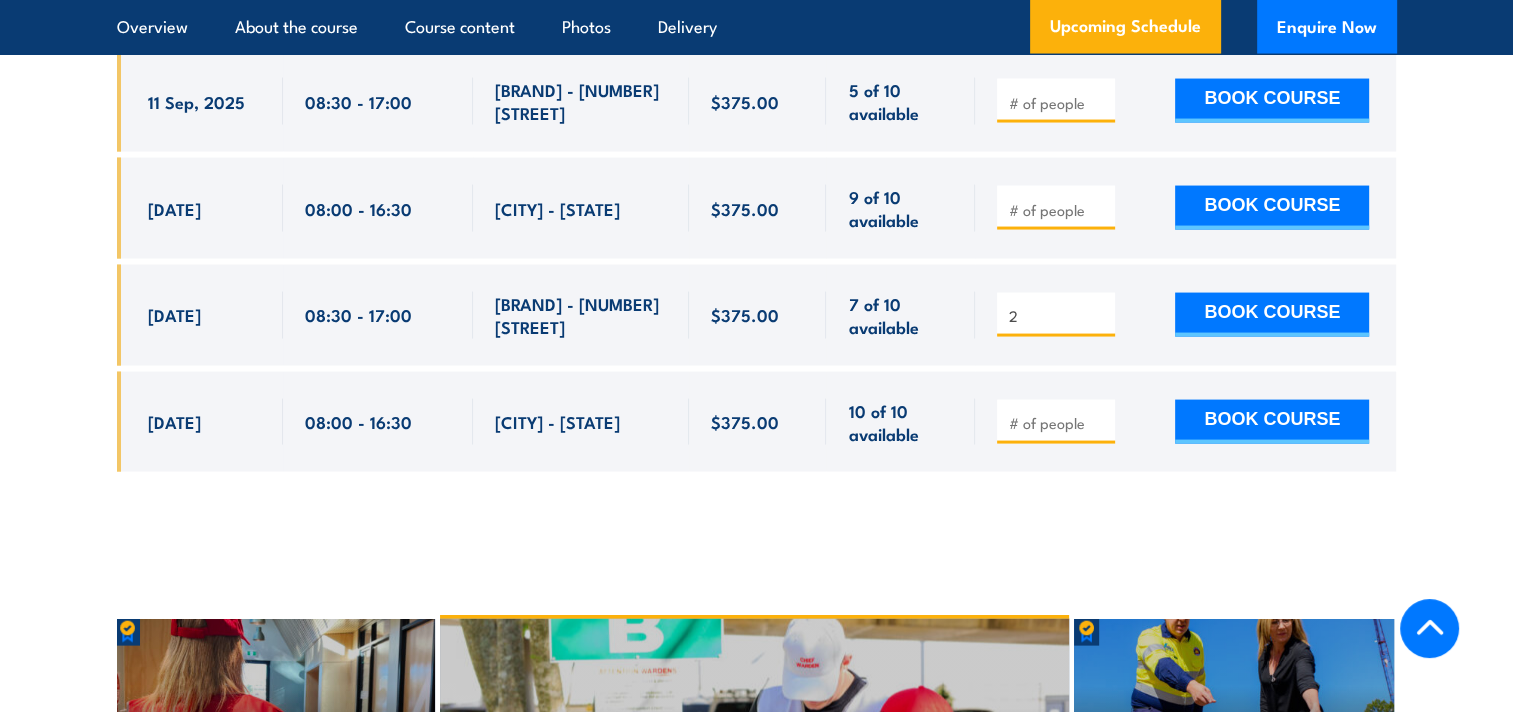 type on "2" 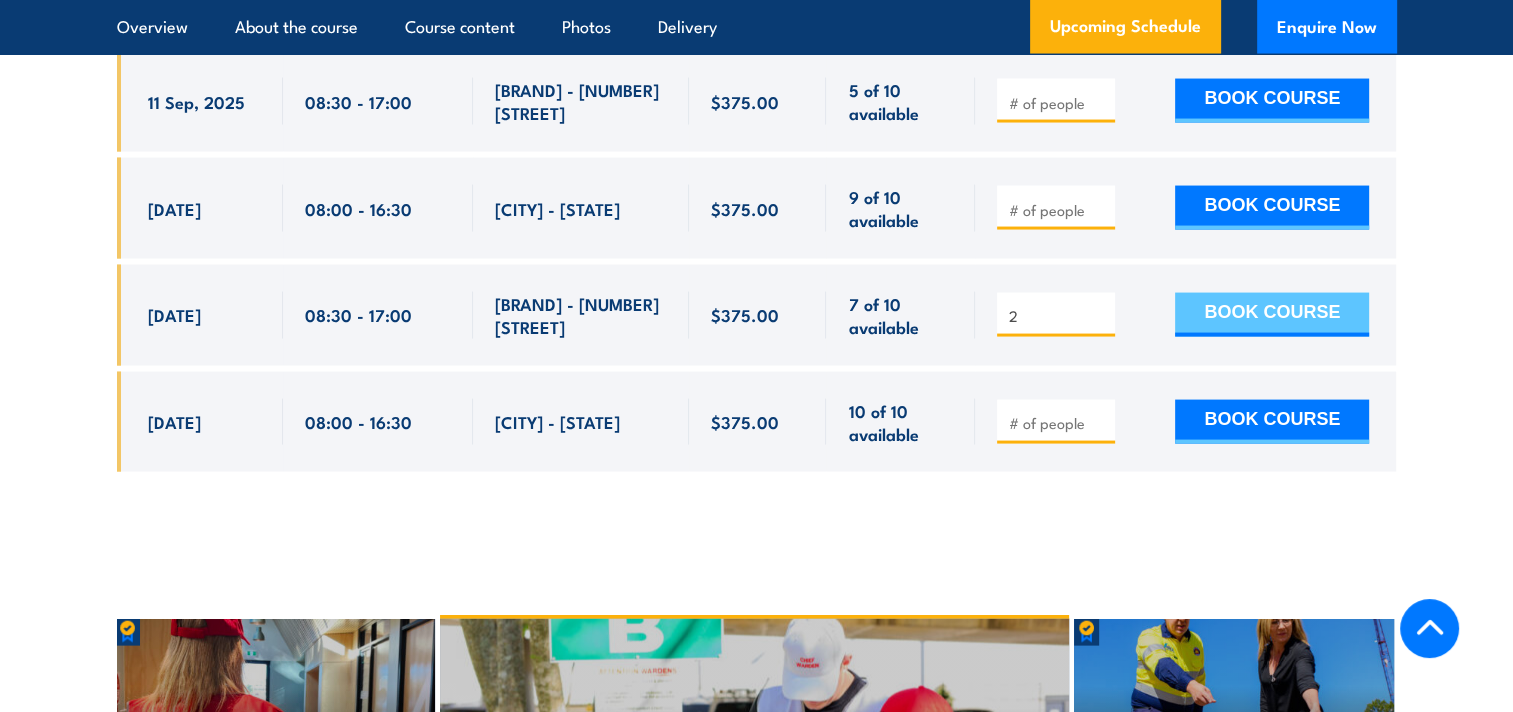 click on "BOOK COURSE" at bounding box center [1272, 315] 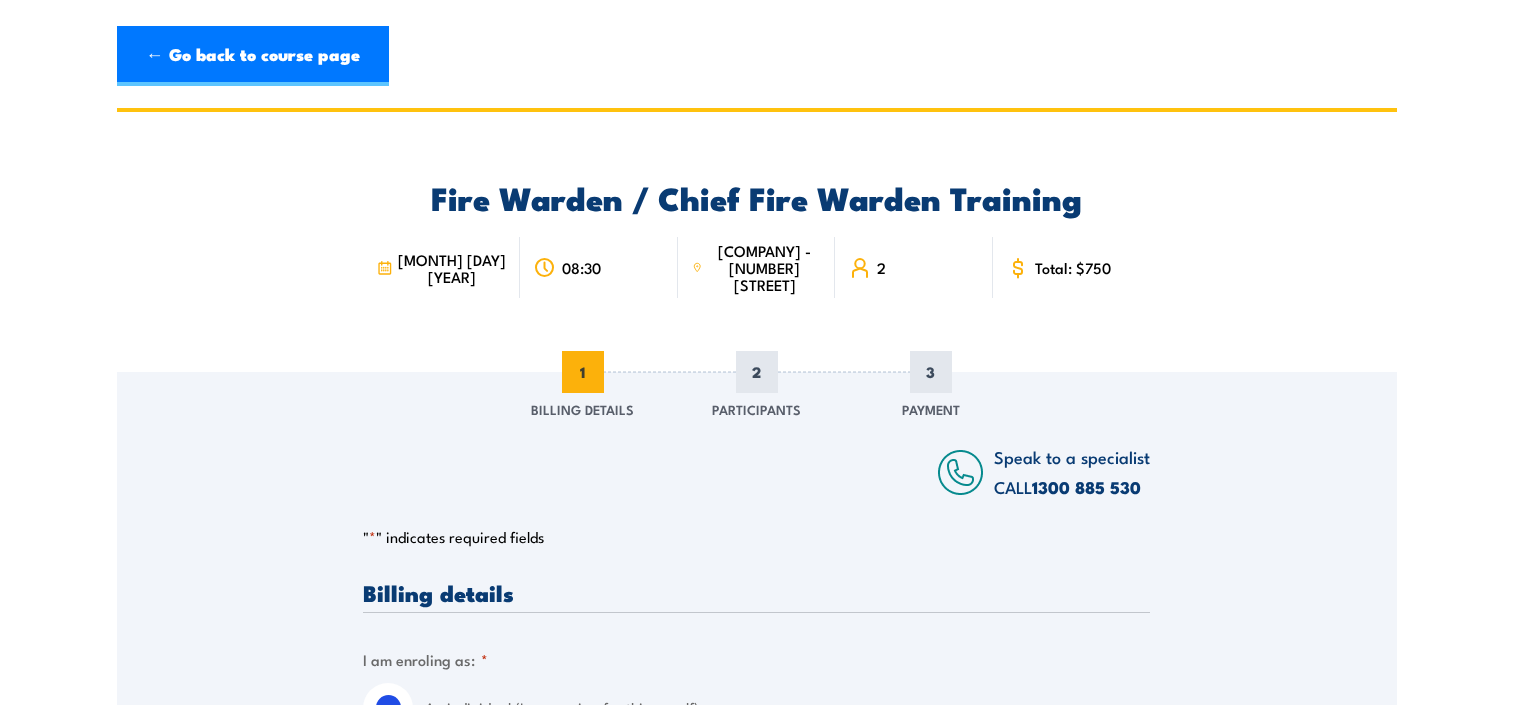 scroll, scrollTop: 0, scrollLeft: 0, axis: both 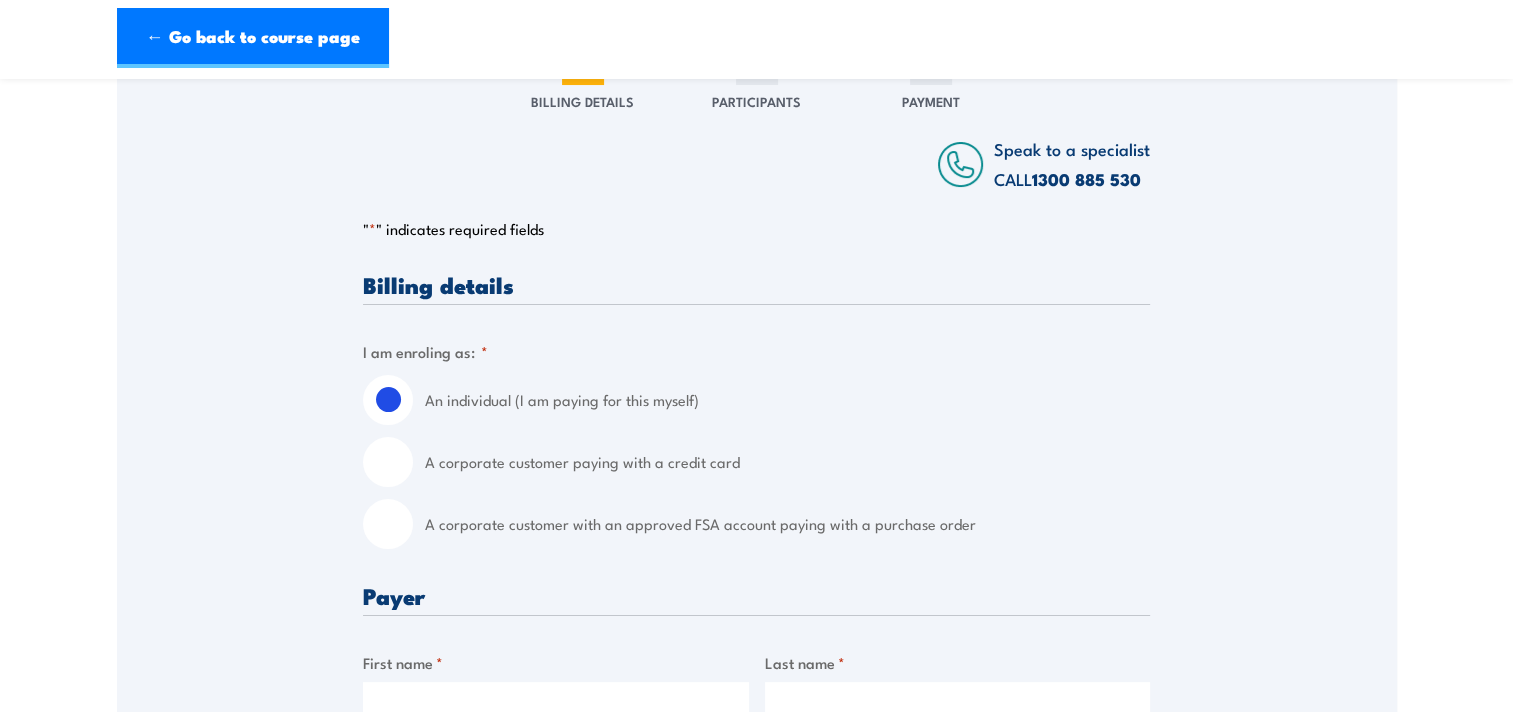 click on "A corporate customer paying with a credit card" at bounding box center (756, 462) 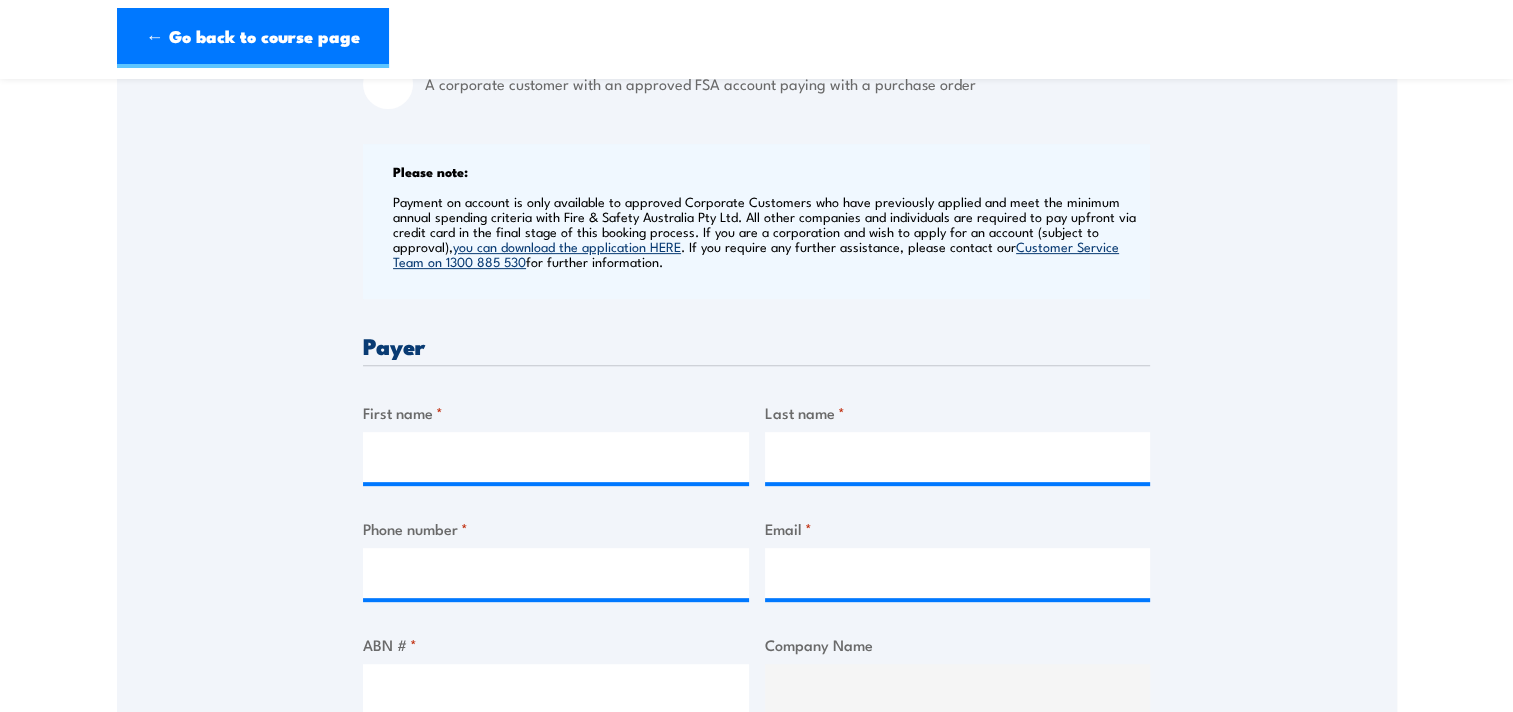 scroll, scrollTop: 900, scrollLeft: 0, axis: vertical 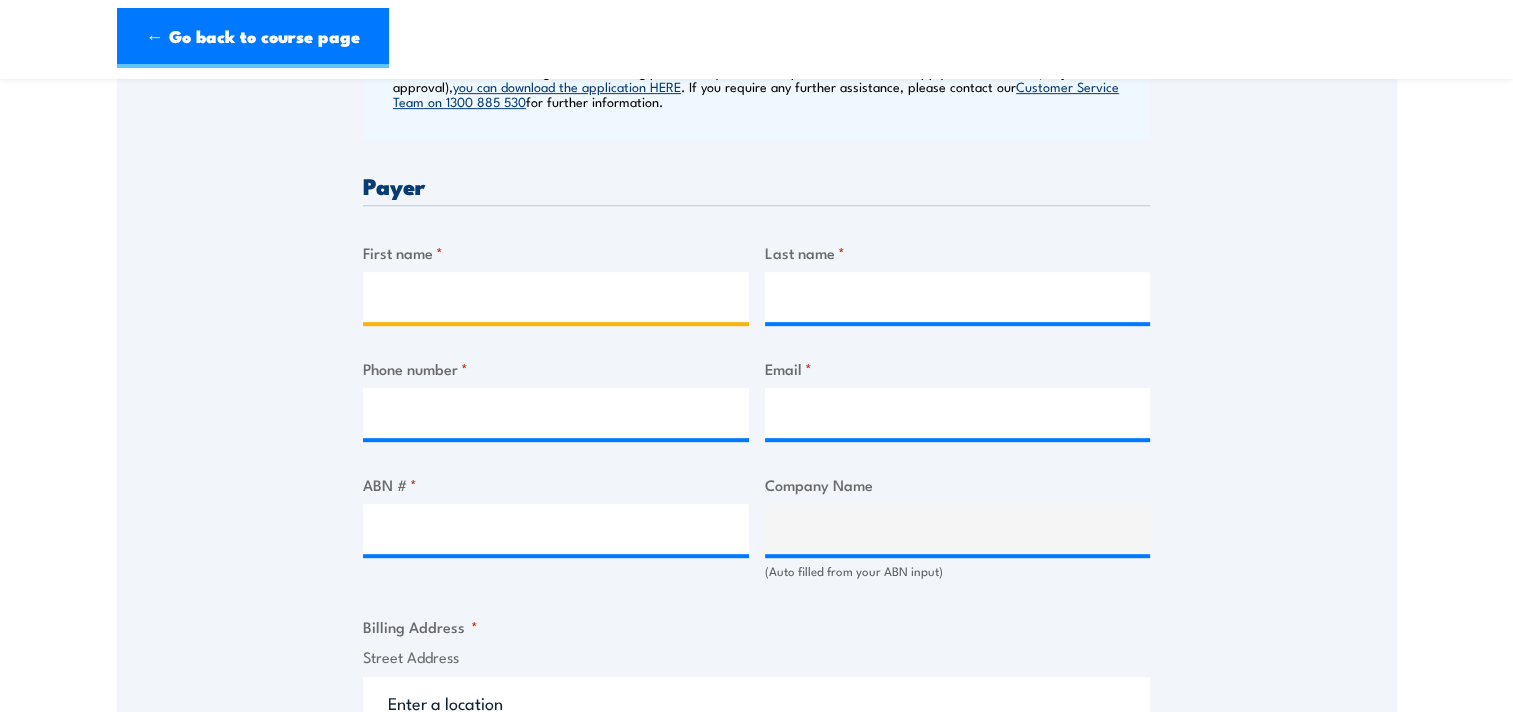click on "First name *" at bounding box center [556, 297] 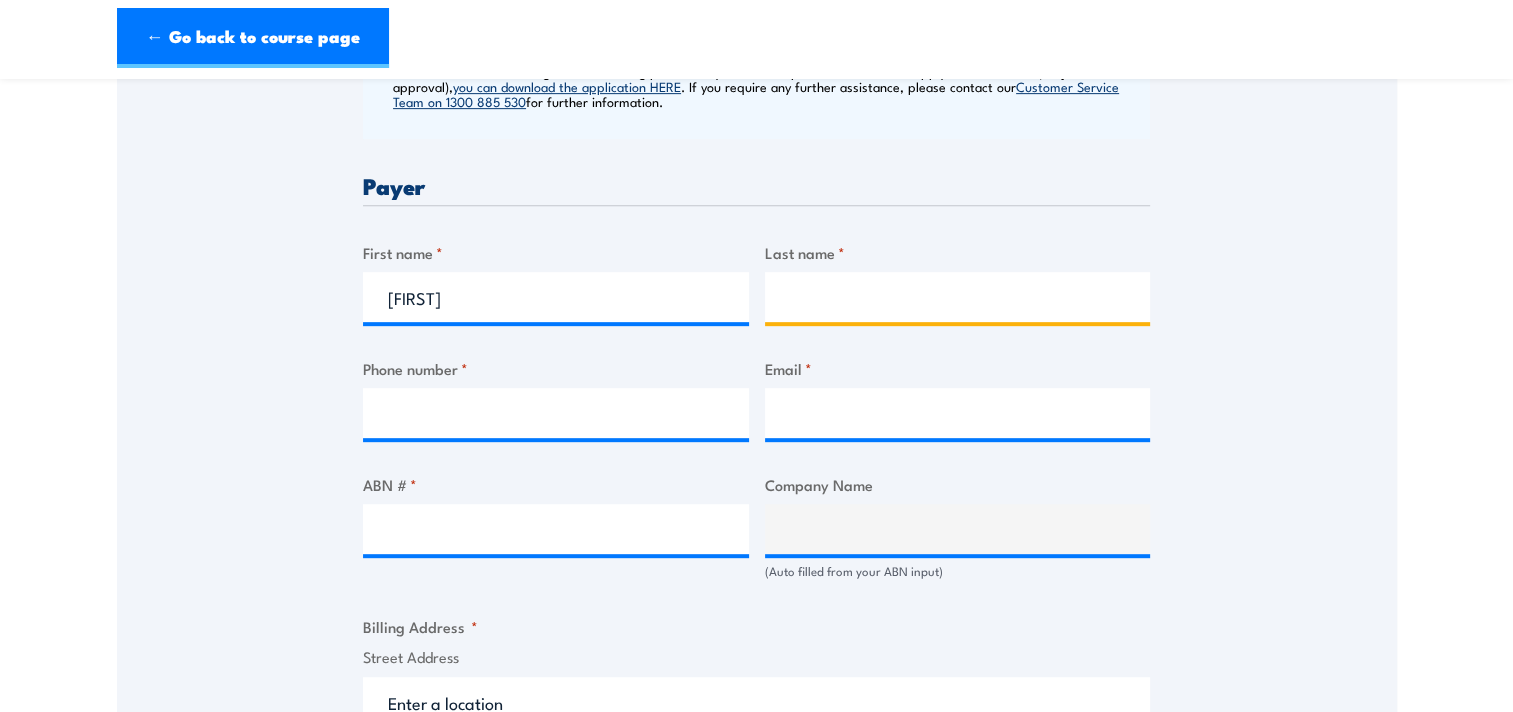 type on "[LAST]" 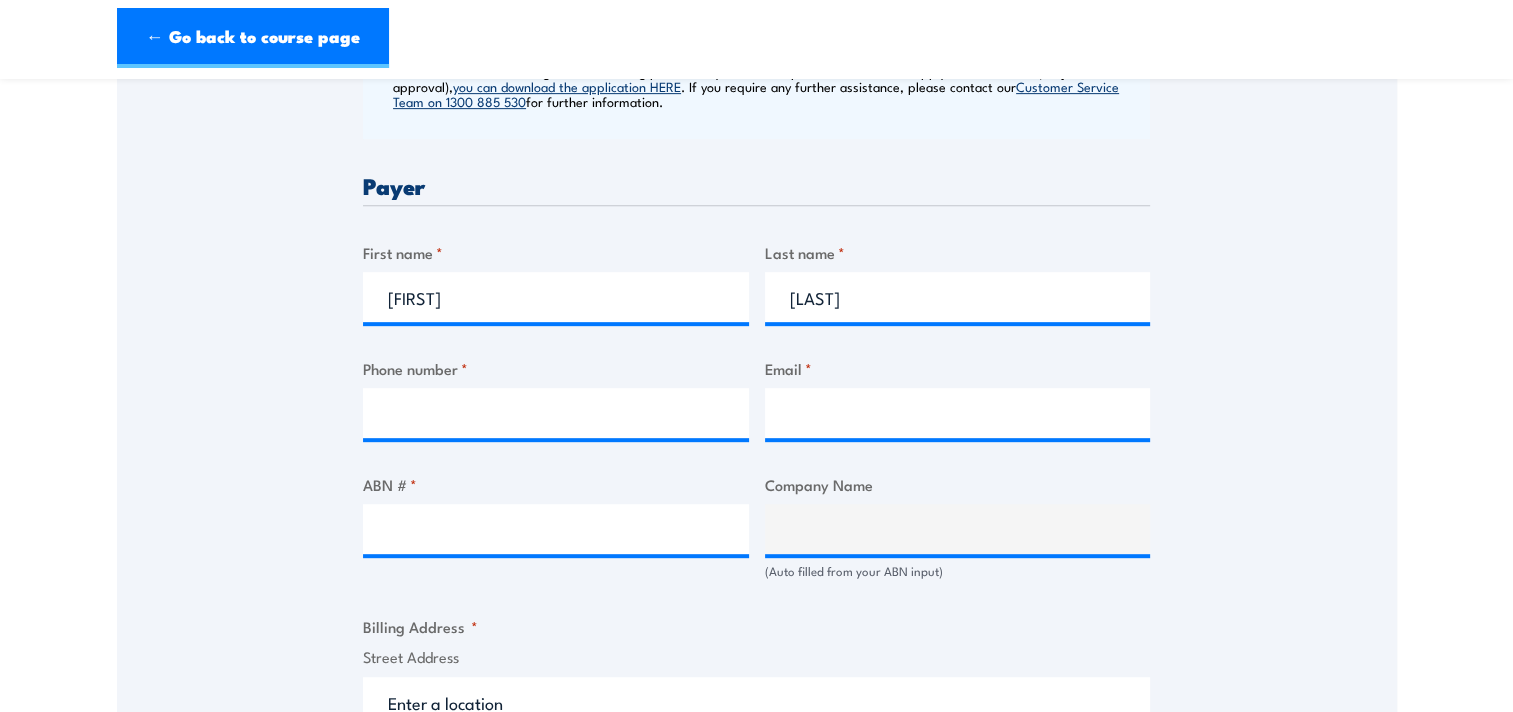 type on "[PHONE]" 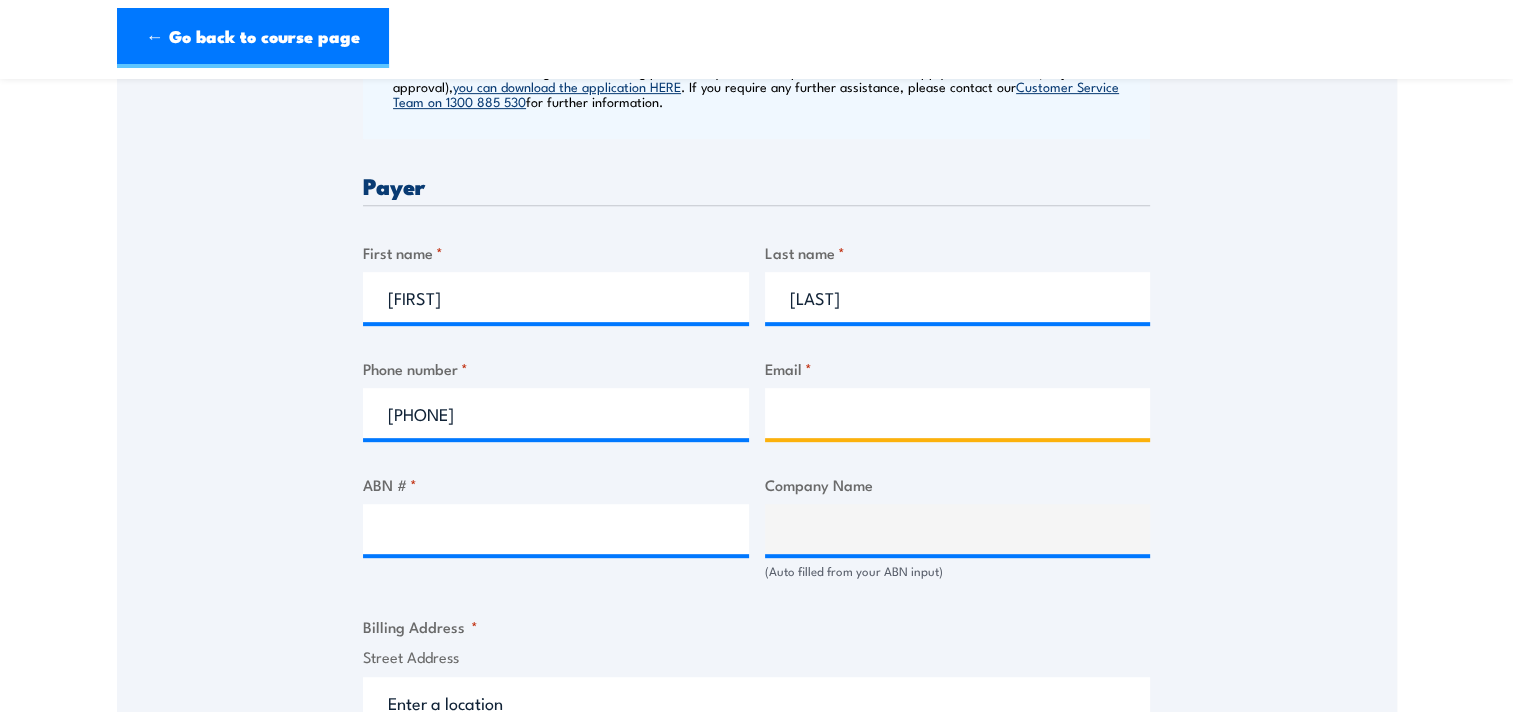 type on "[EMAIL]" 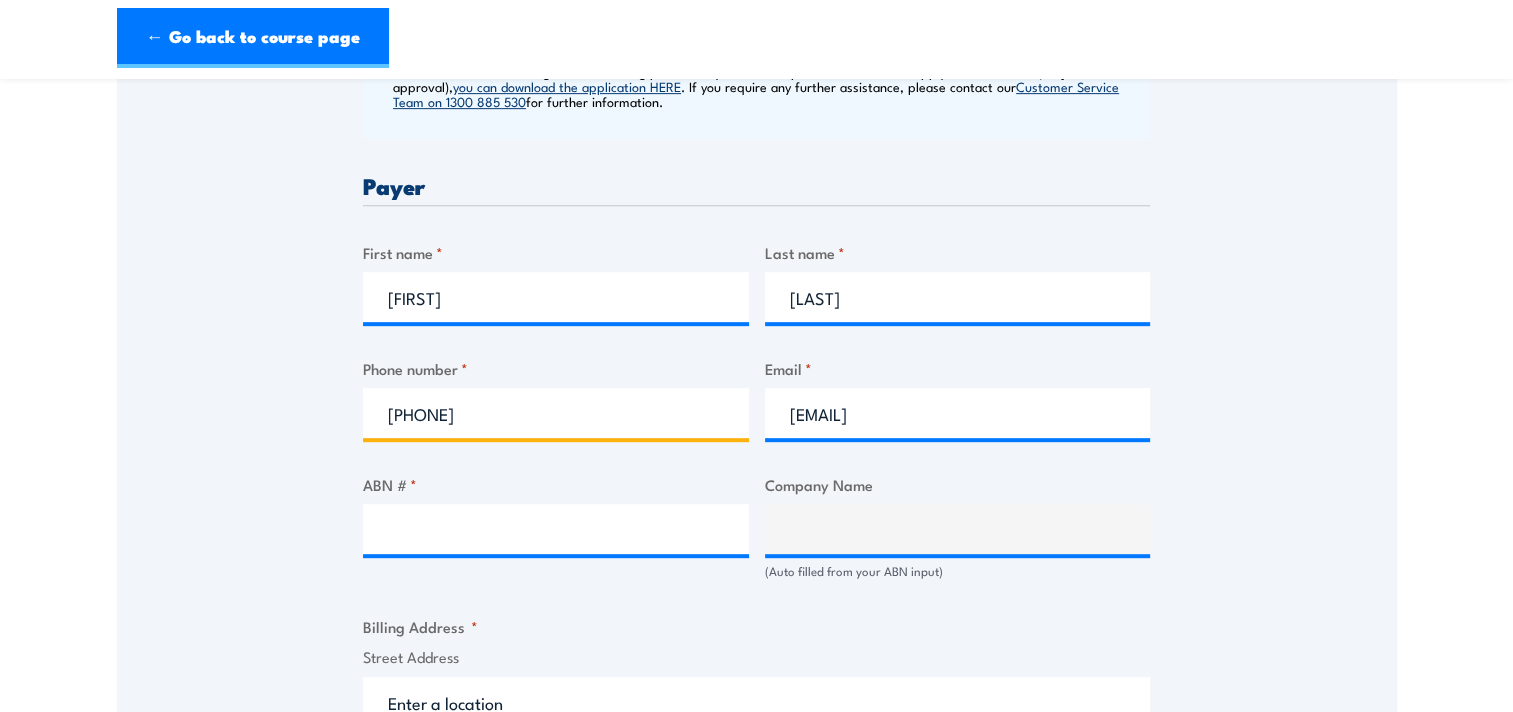 drag, startPoint x: 492, startPoint y: 416, endPoint x: 528, endPoint y: 376, distance: 53.814495 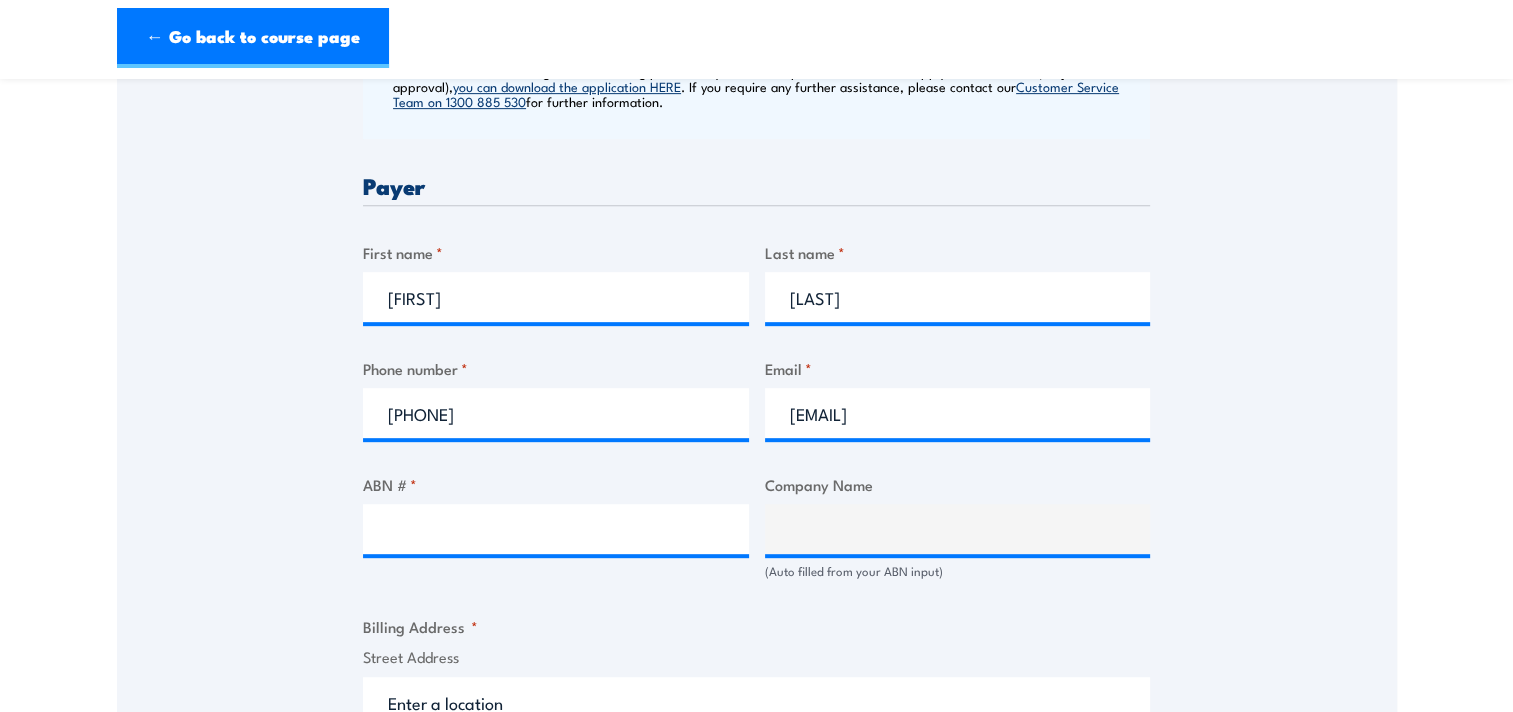 click on "Speak to a specialist
CALL  [PHONE]
CALL  [PHONE]
" * " indicates required fields
1 Billing Details 2 Participants 3 Payment
Billing details I am enroling as: *
An individual (I am paying for this myself)
A corporate customer paying with a credit card
*" at bounding box center (757, 549) 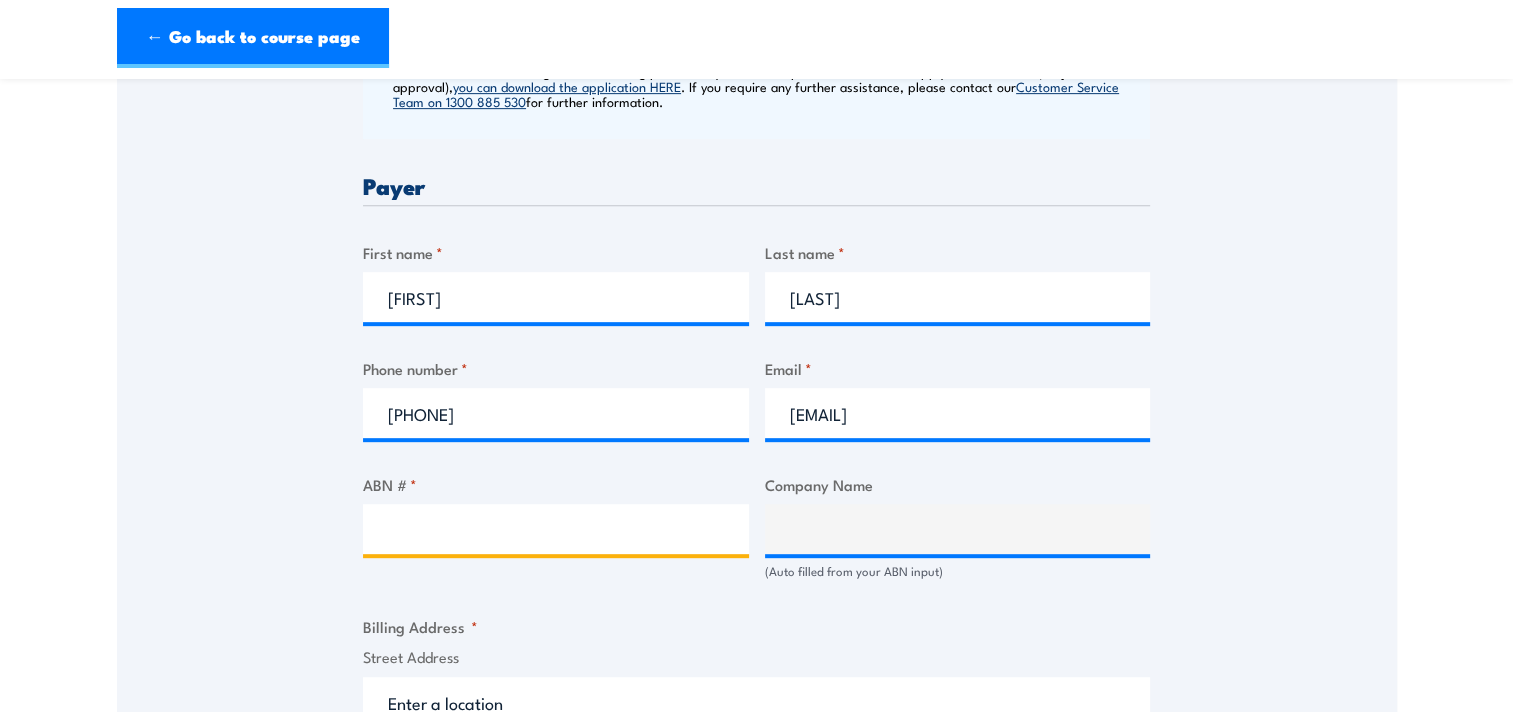 click on "ABN # *" at bounding box center [556, 529] 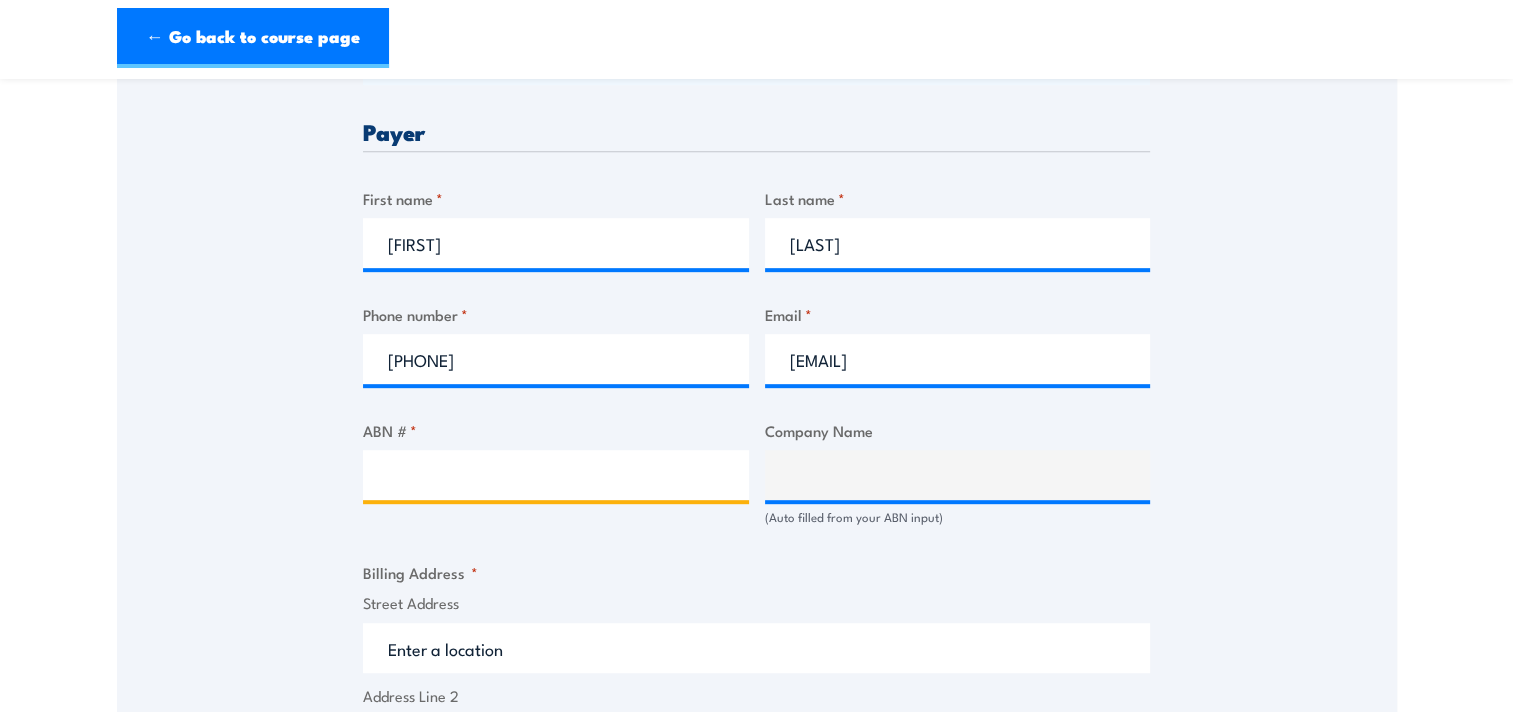 scroll, scrollTop: 1000, scrollLeft: 0, axis: vertical 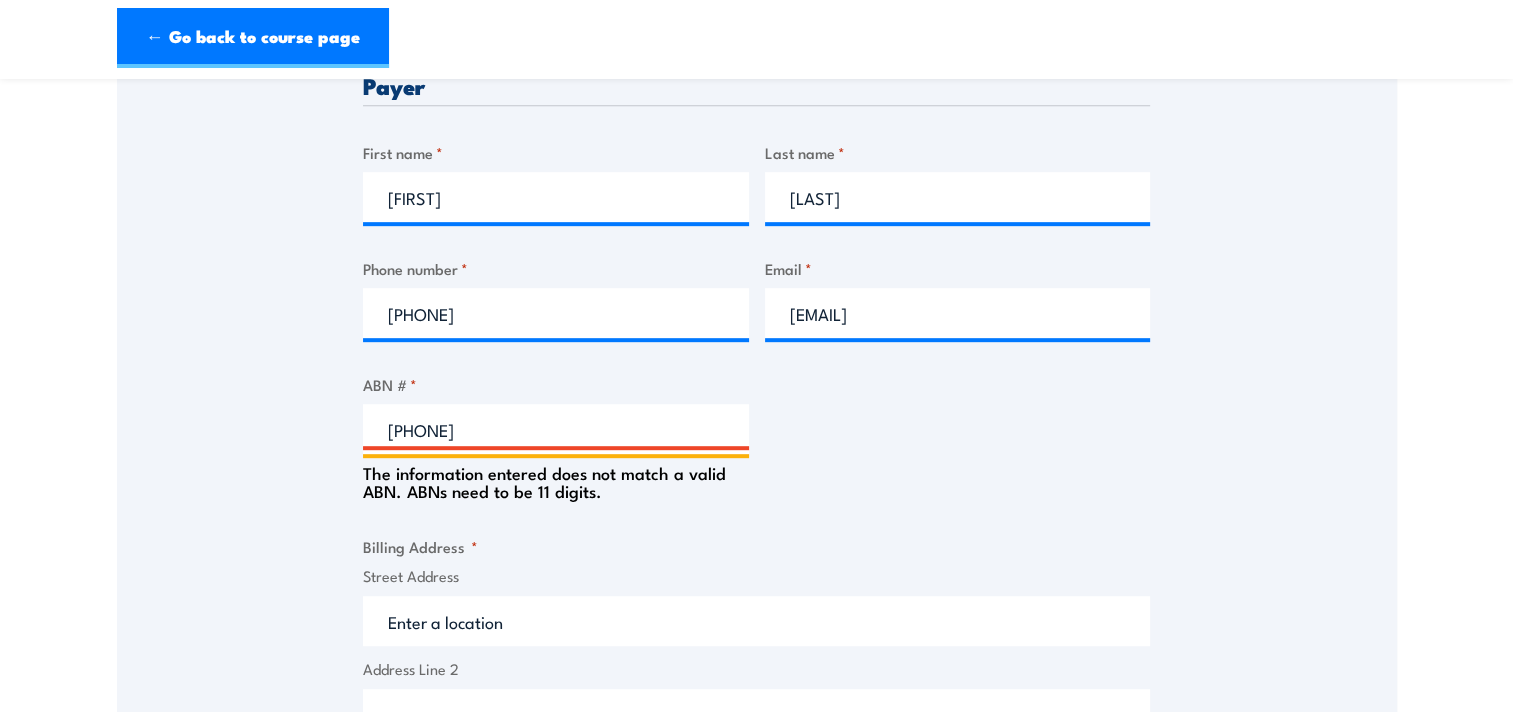 type on "[PHONE]" 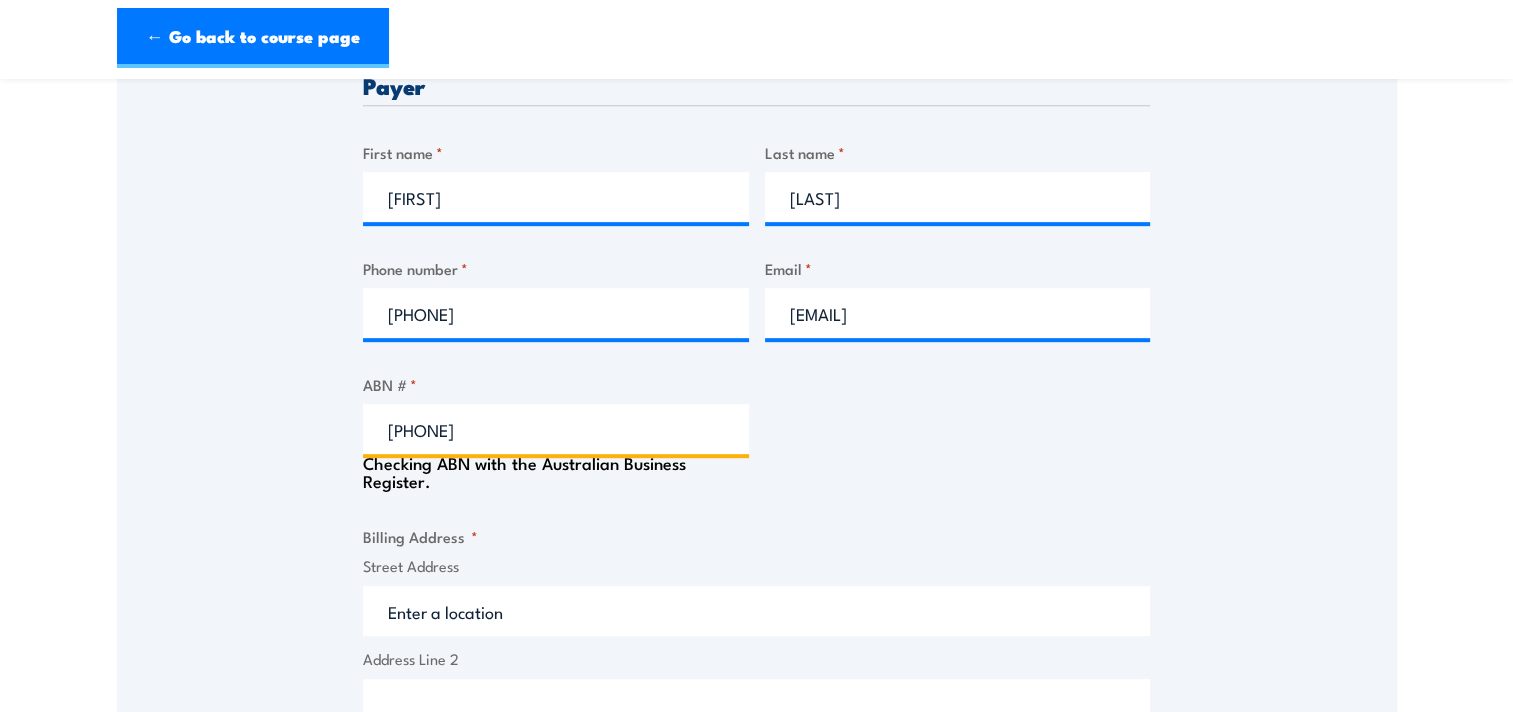 type on "[COMPANY]" 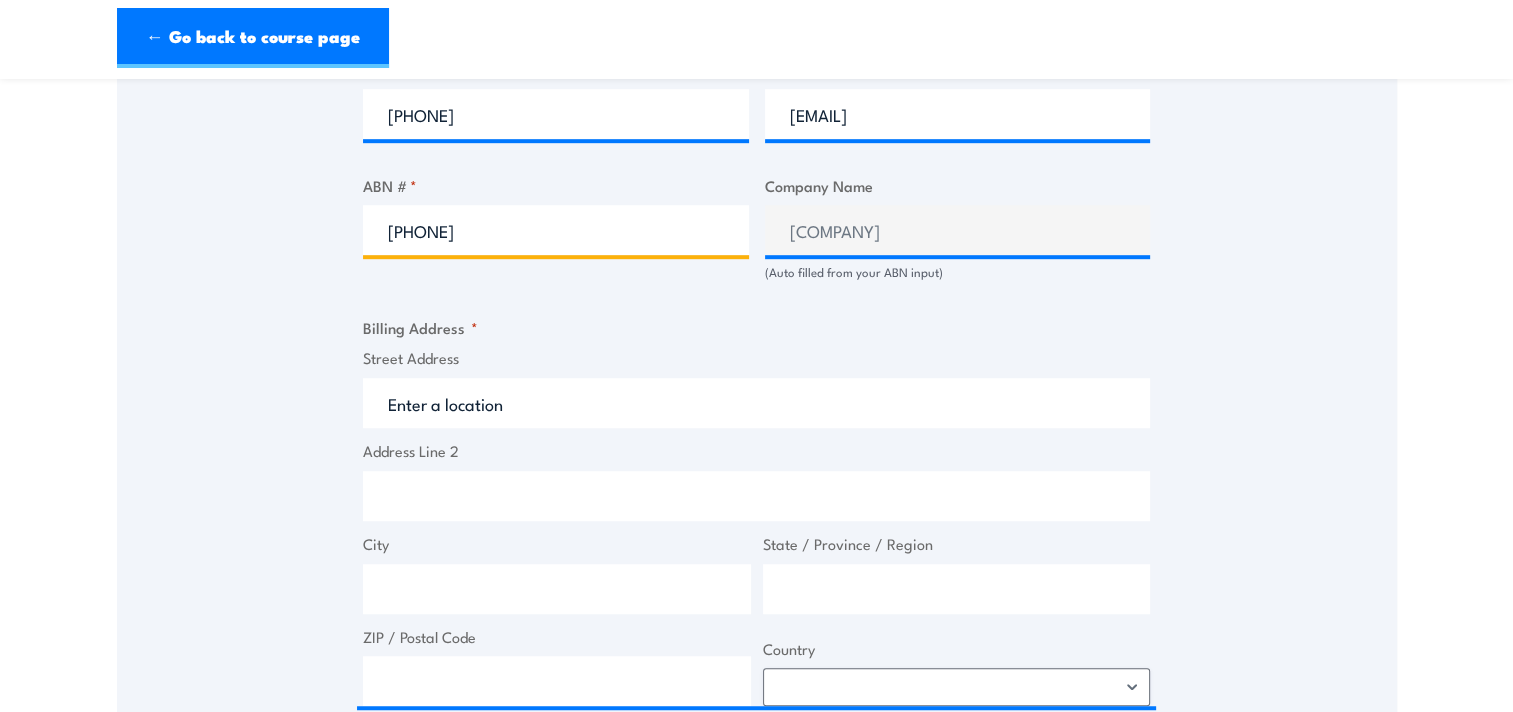 scroll, scrollTop: 1200, scrollLeft: 0, axis: vertical 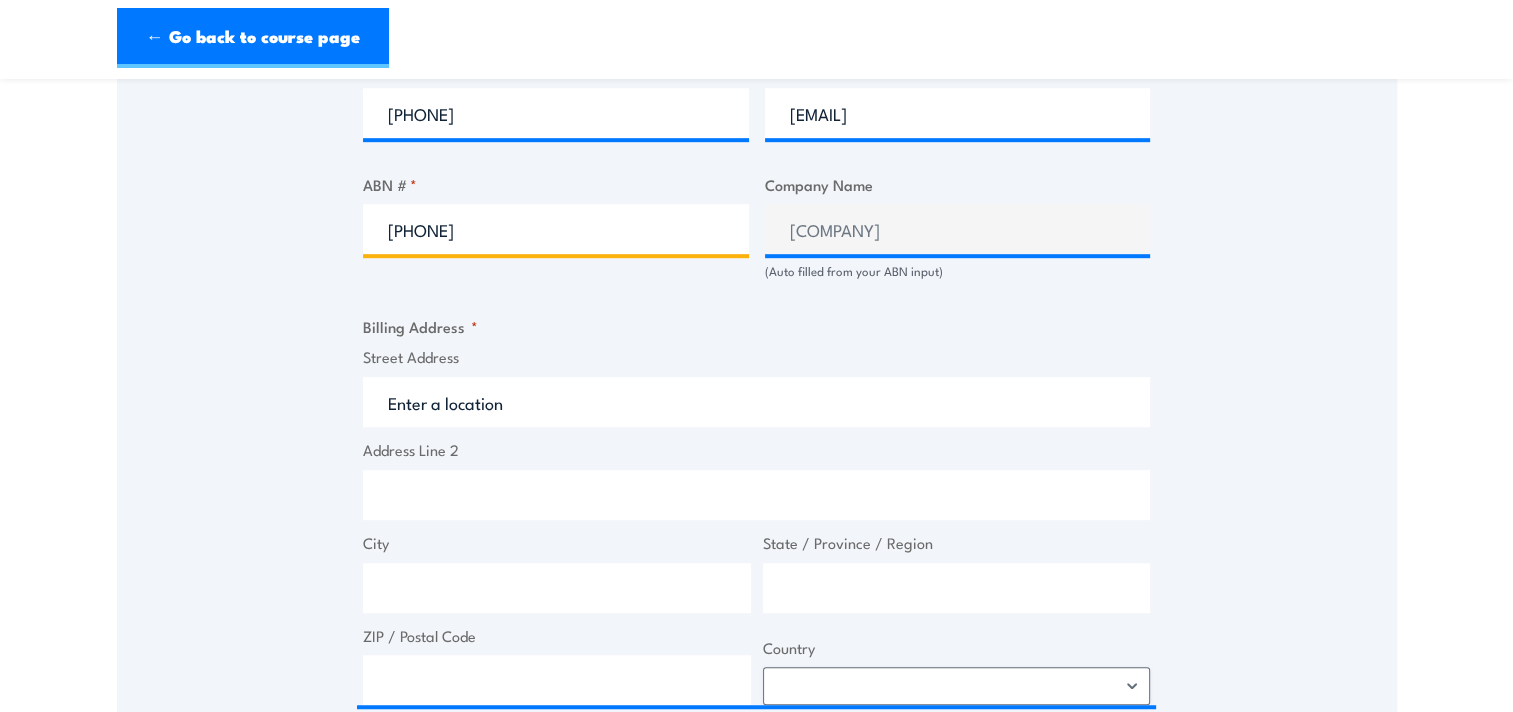 type on "[PHONE]" 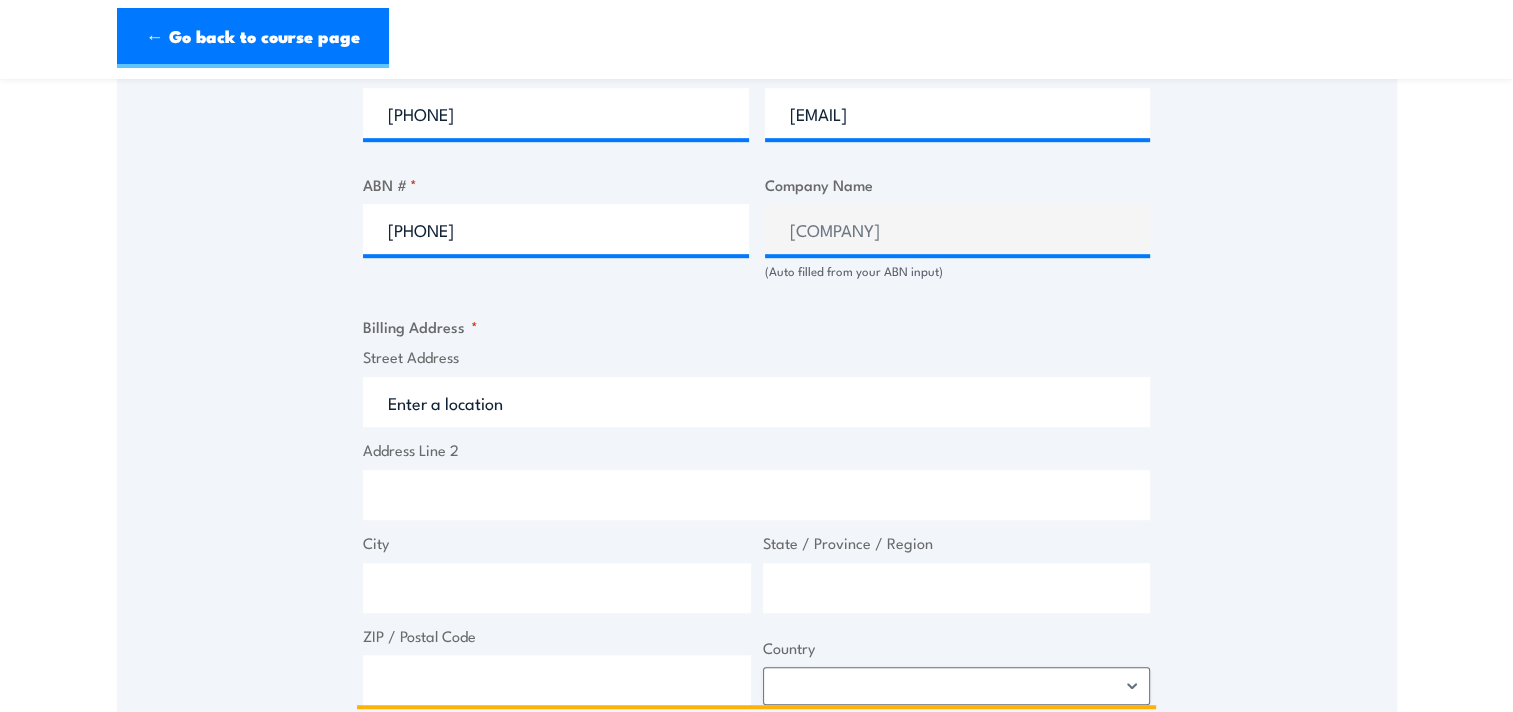 click on "Street Address" at bounding box center (756, 402) 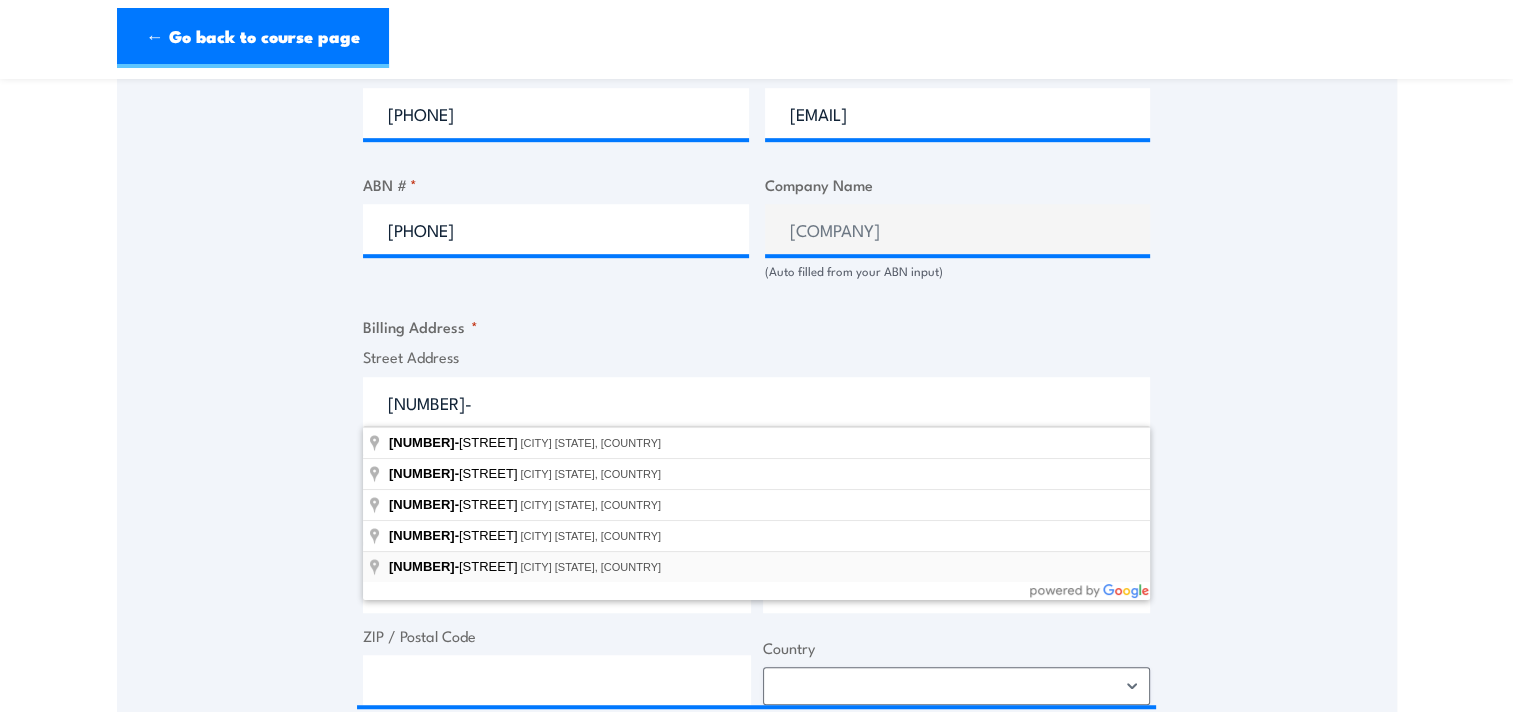 type on "[NUMBER]-[NUMBER] [STREET], [CITY] [STATE], [COUNTRY]" 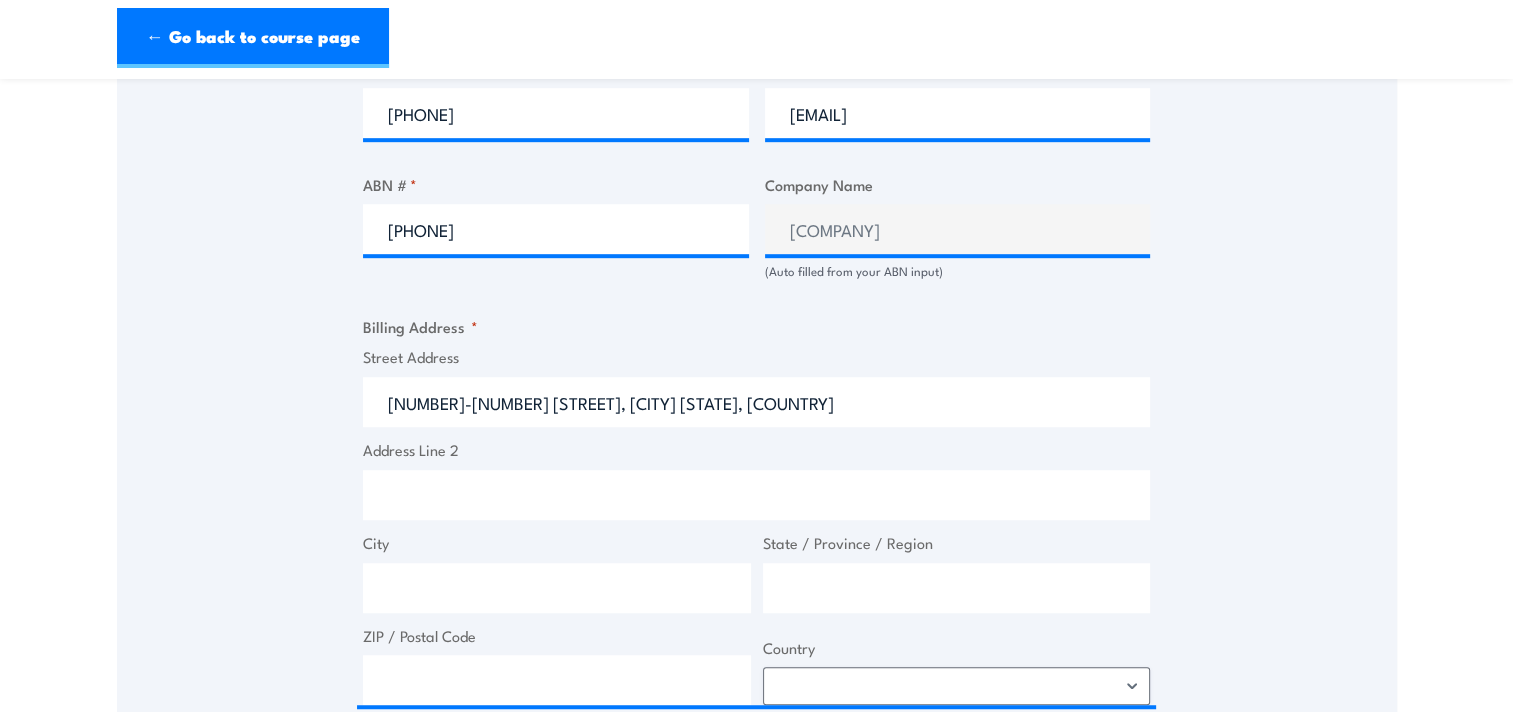 type on "[NUMBER]-[NUMBER] [STREET]" 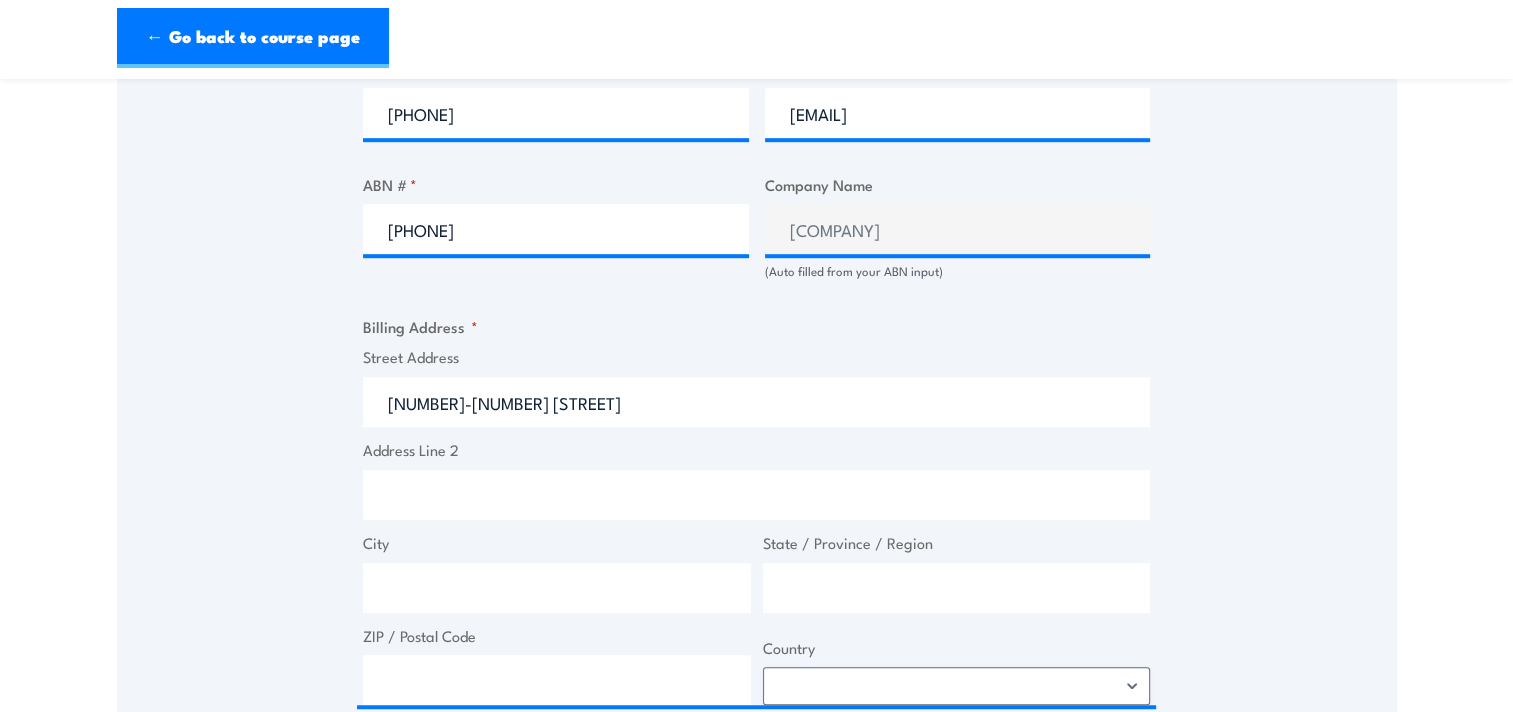 type on "[CITY]" 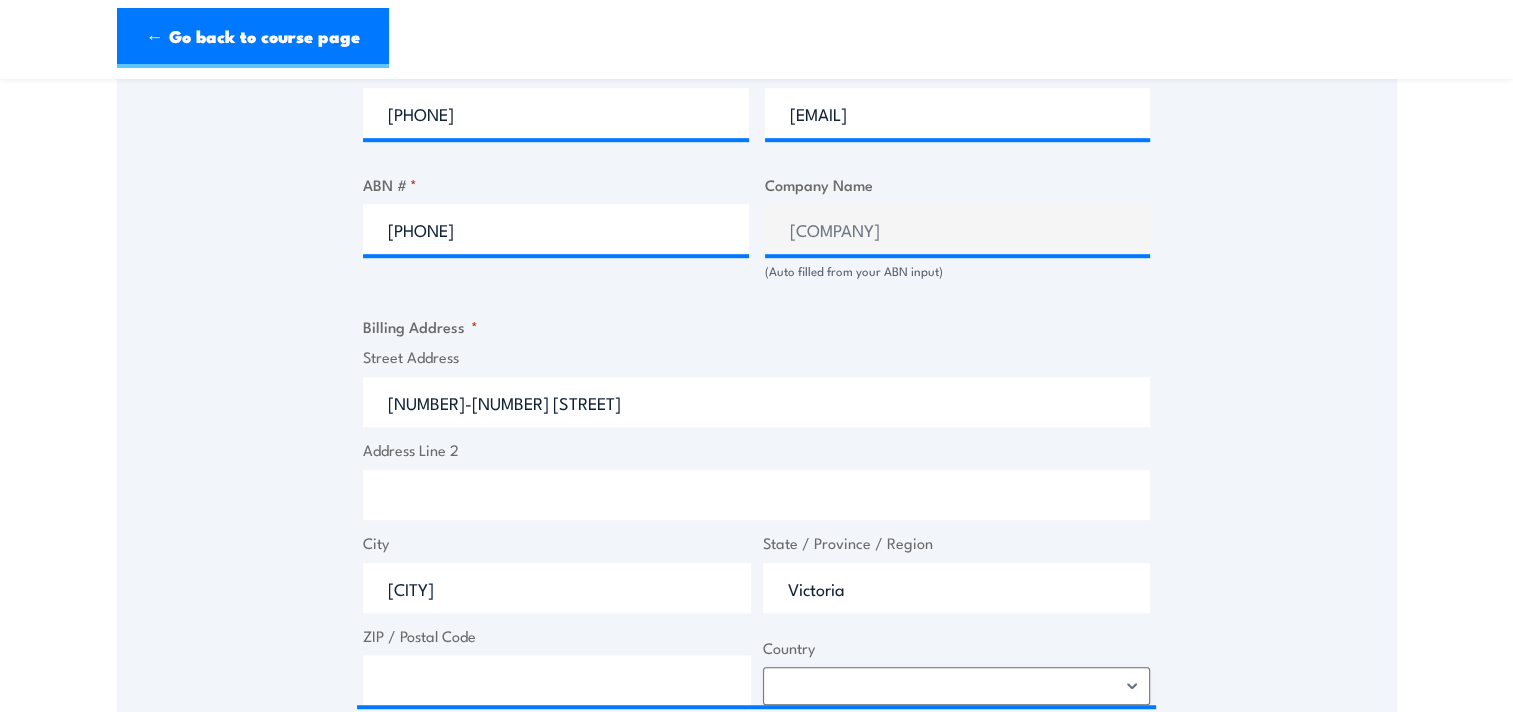 type on "[NUMBER]" 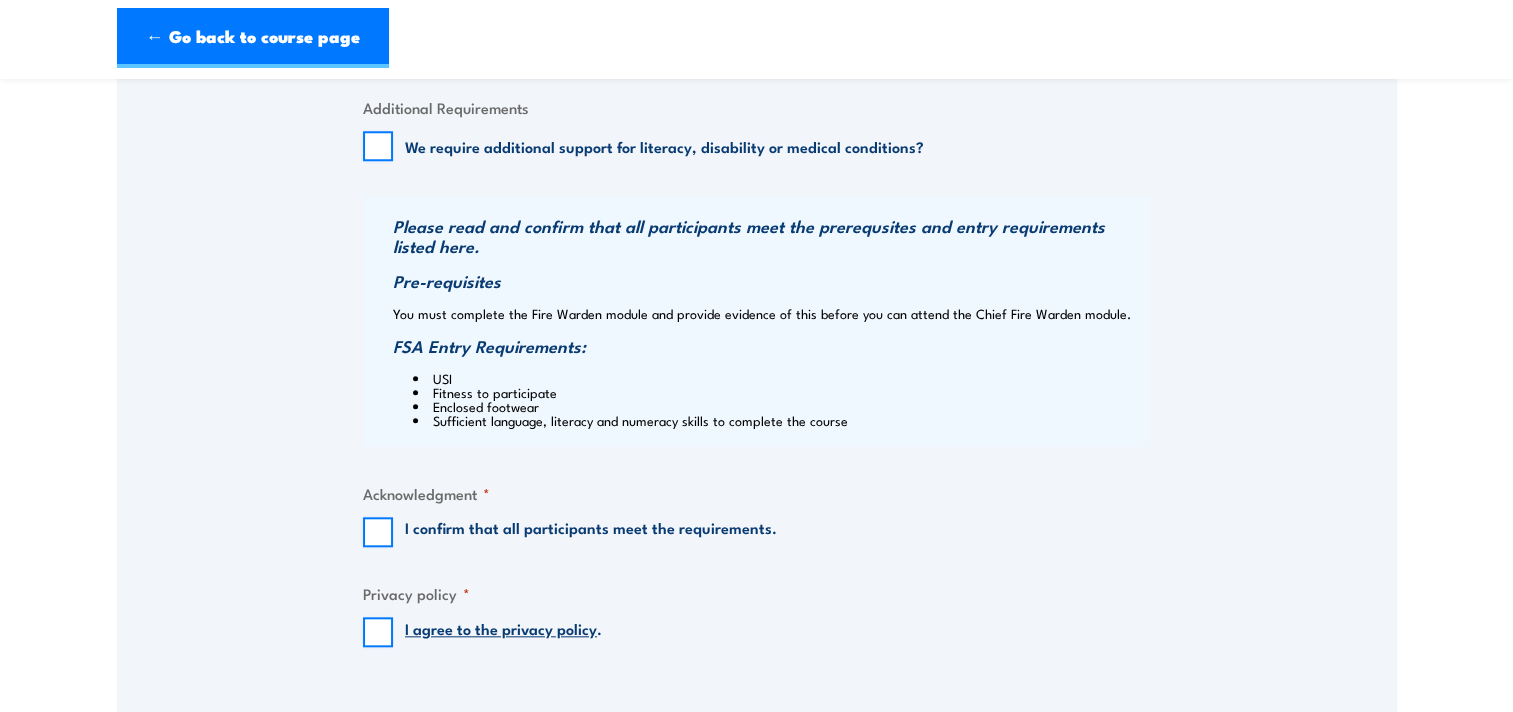 scroll, scrollTop: 1900, scrollLeft: 0, axis: vertical 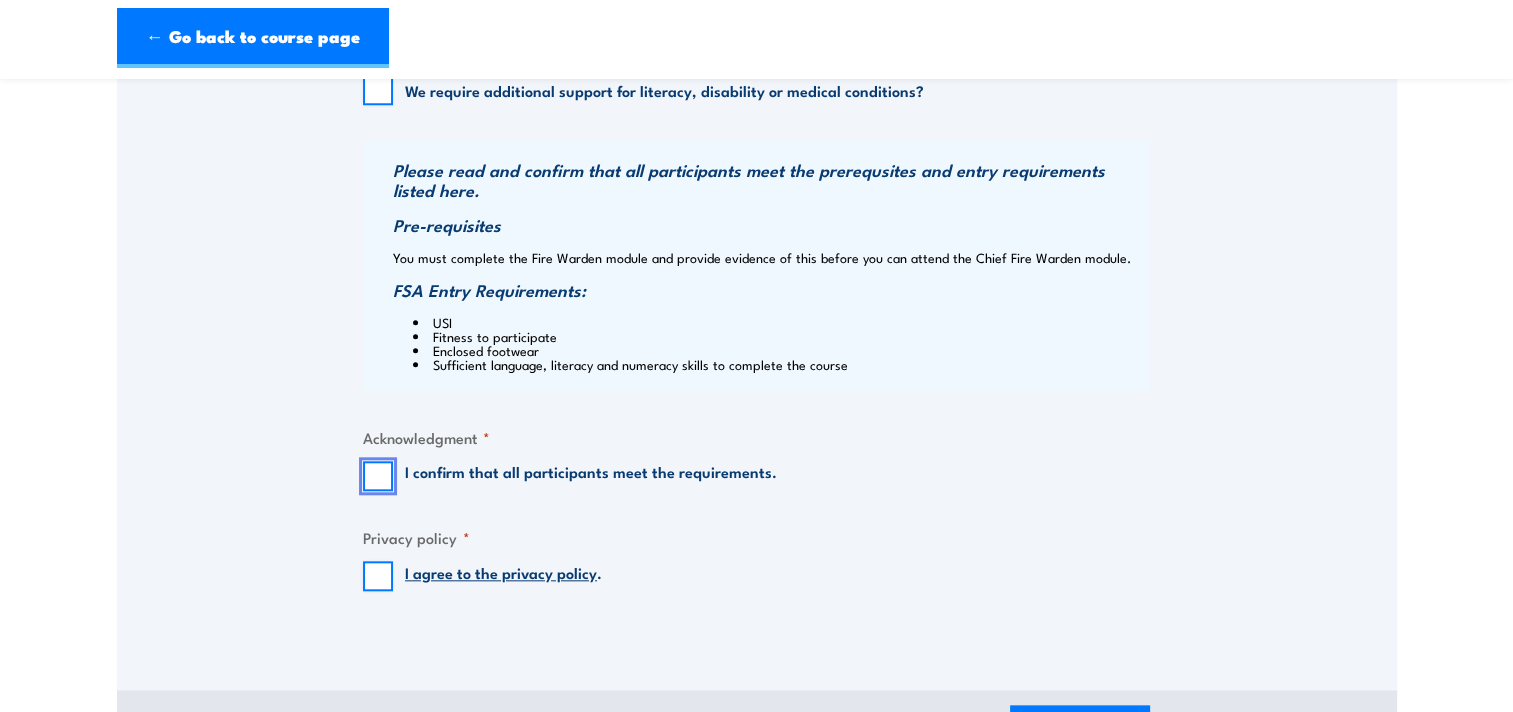 click on "I confirm that all participants meet the requirements." at bounding box center [378, 476] 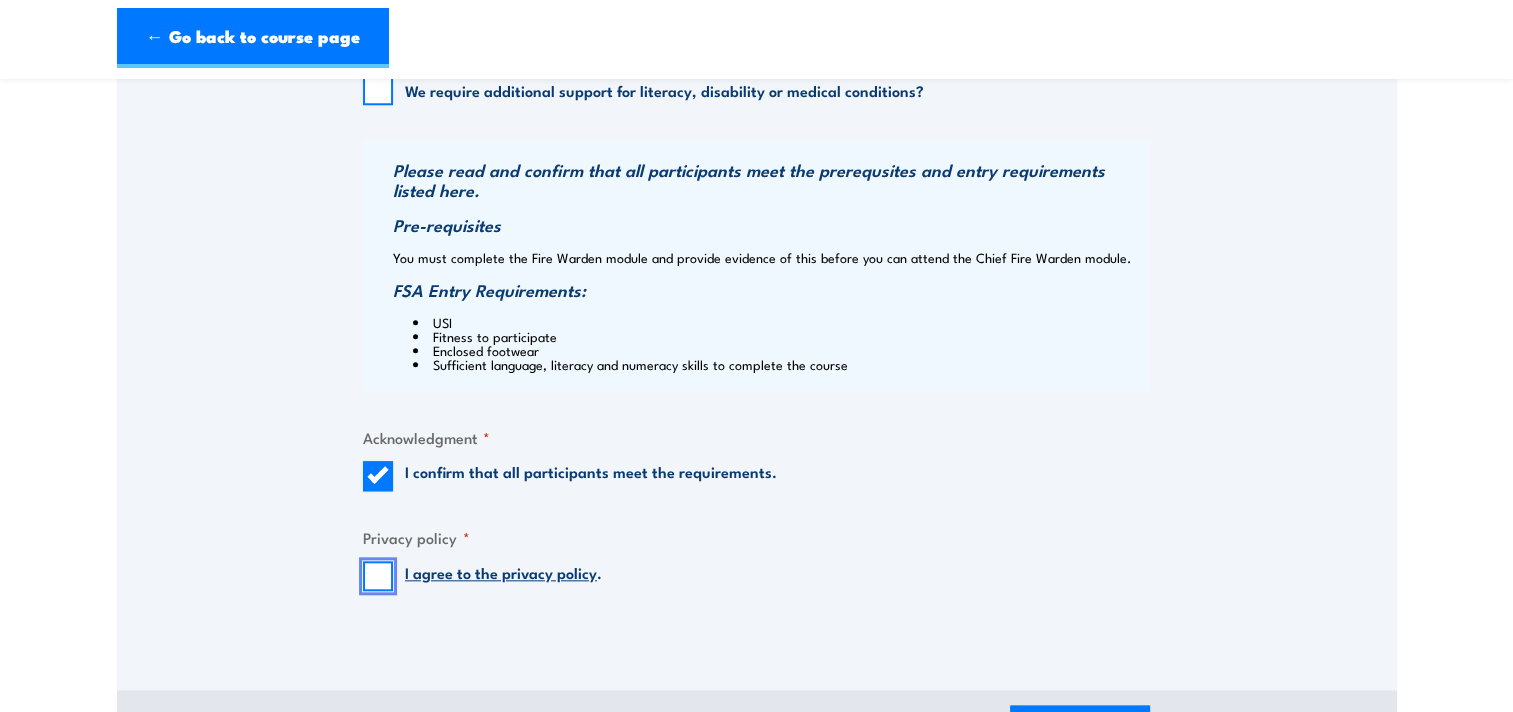 click on "I agree to the privacy policy ." at bounding box center (378, 576) 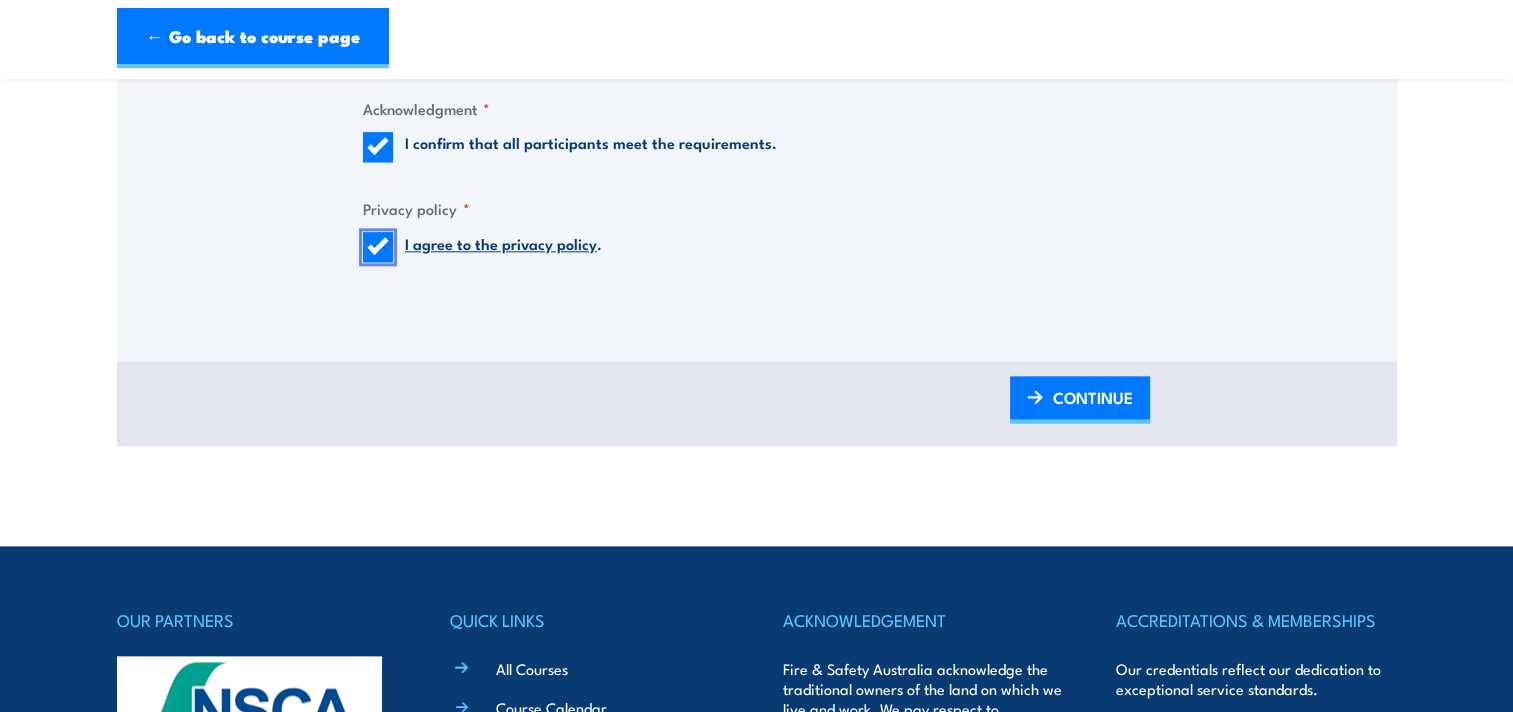 scroll, scrollTop: 2300, scrollLeft: 0, axis: vertical 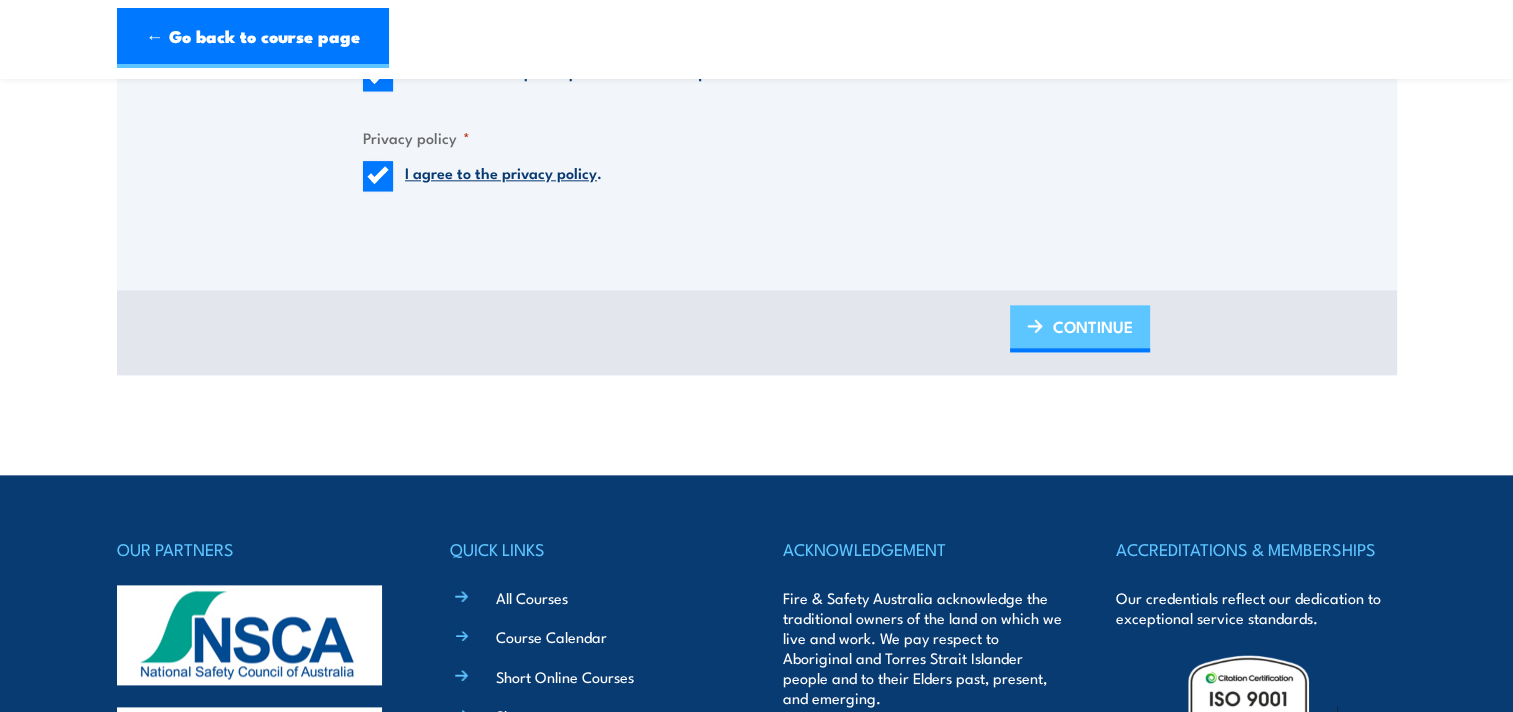 click on "CONTINUE" at bounding box center [1093, 326] 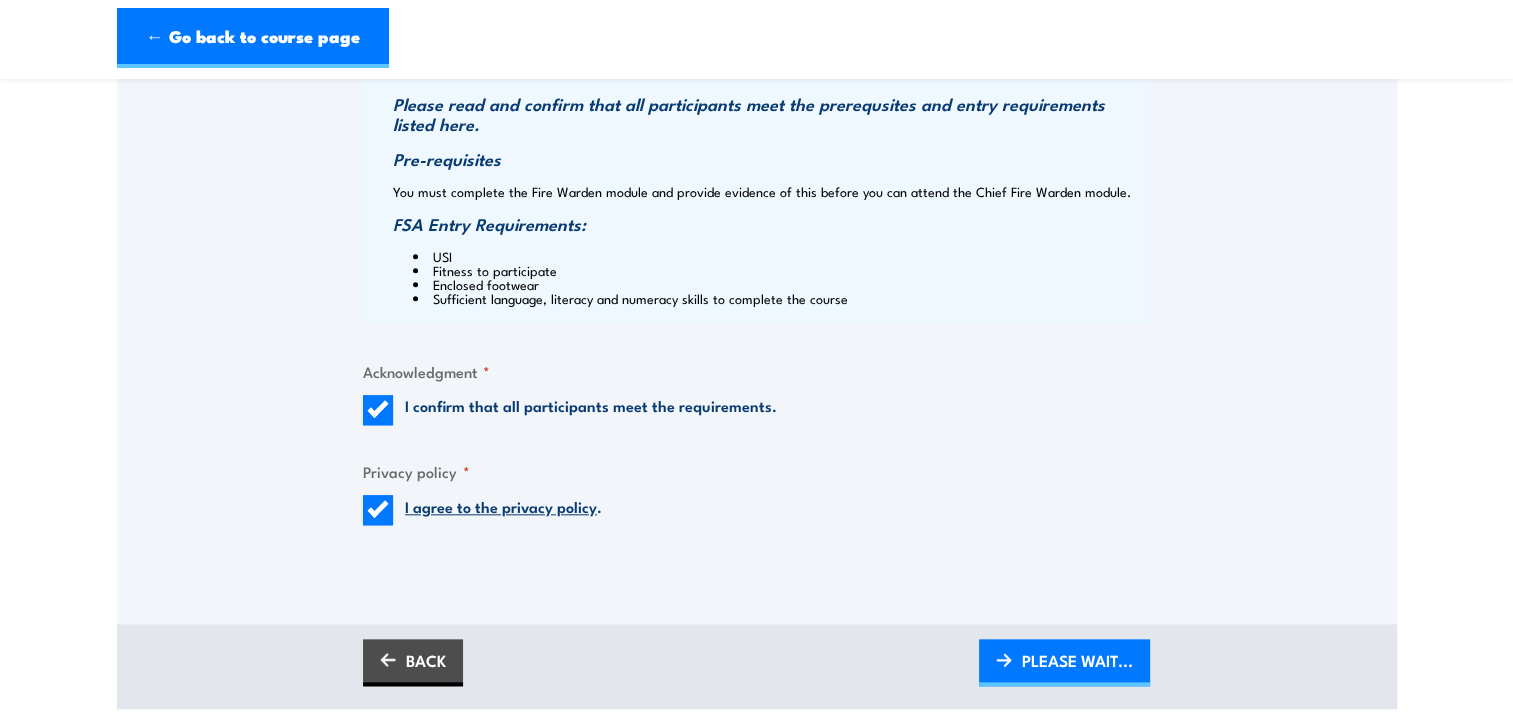 scroll, scrollTop: 2100, scrollLeft: 0, axis: vertical 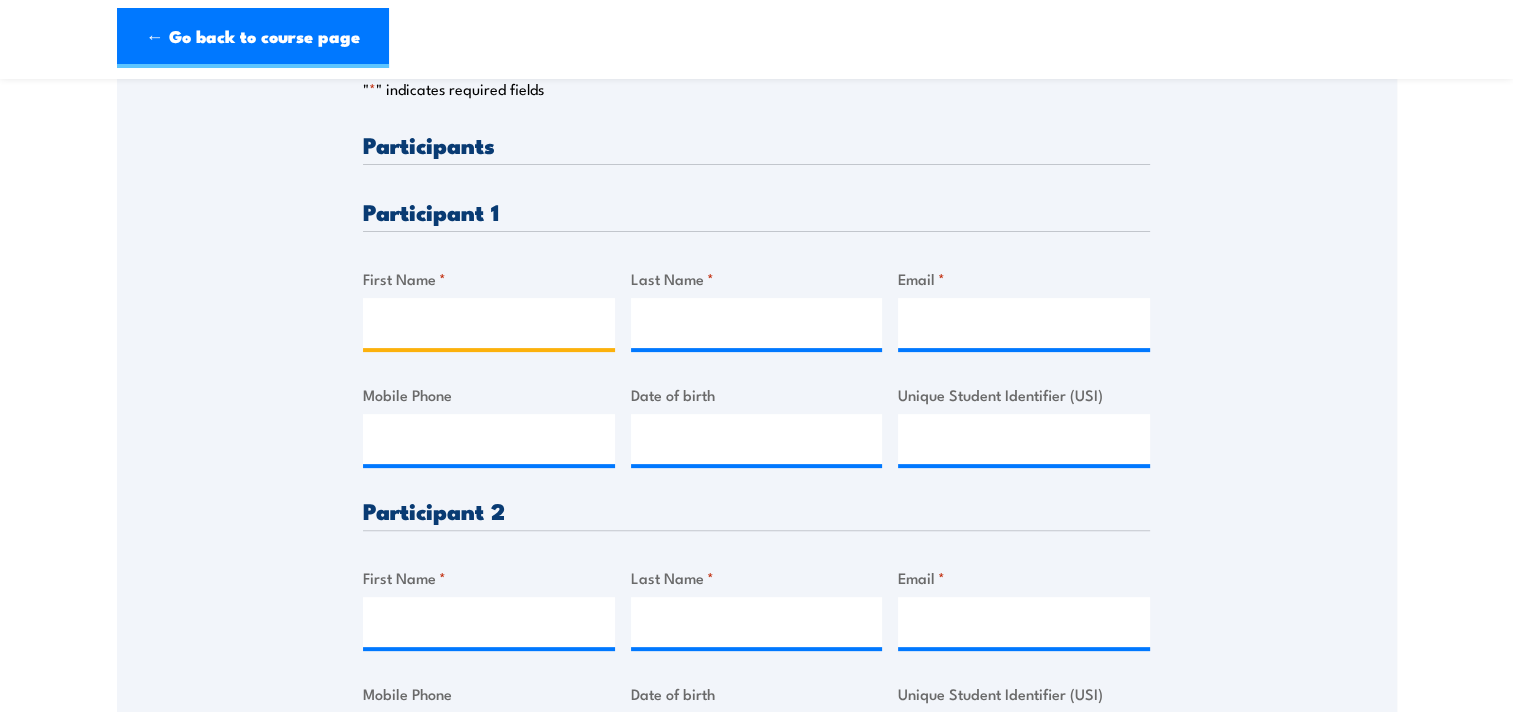 click on "First Name *" at bounding box center [489, 323] 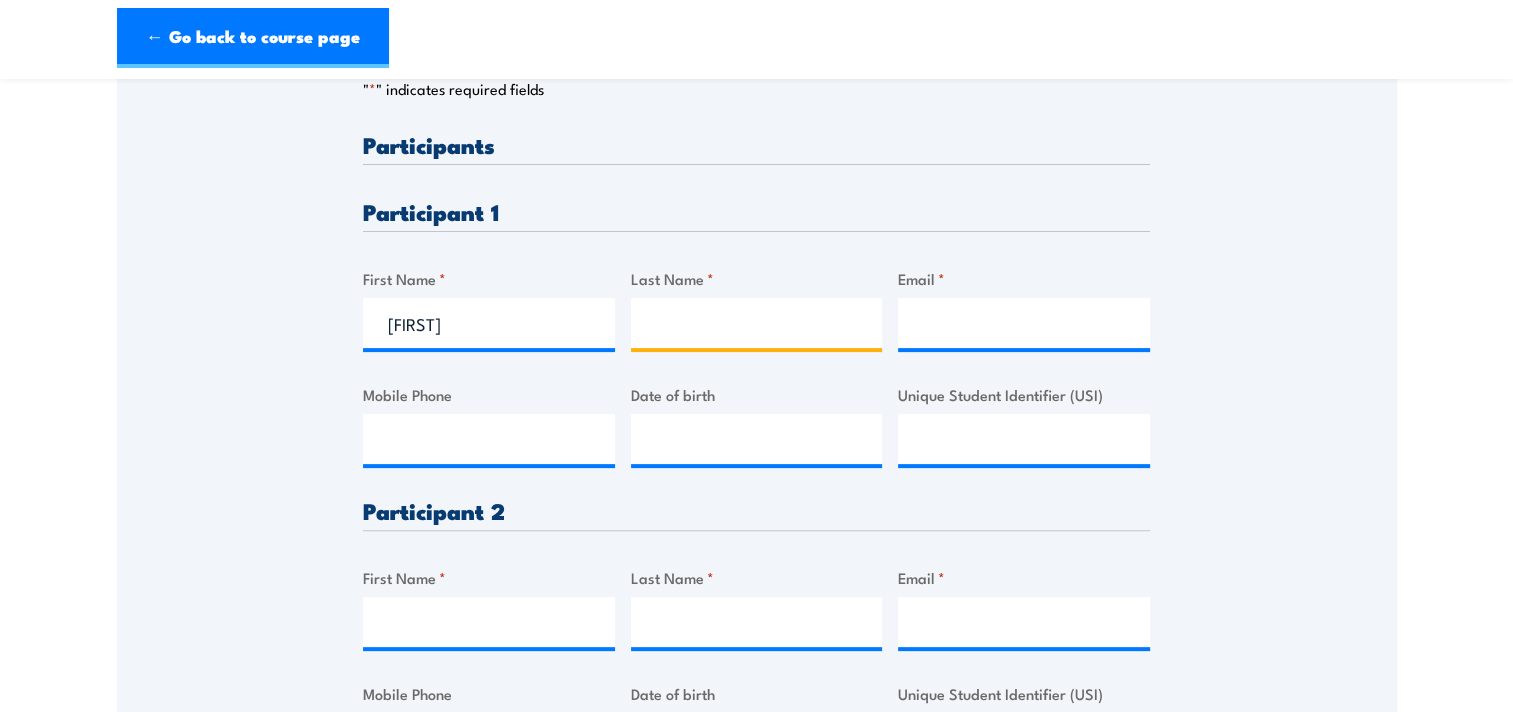type on "[LAST]" 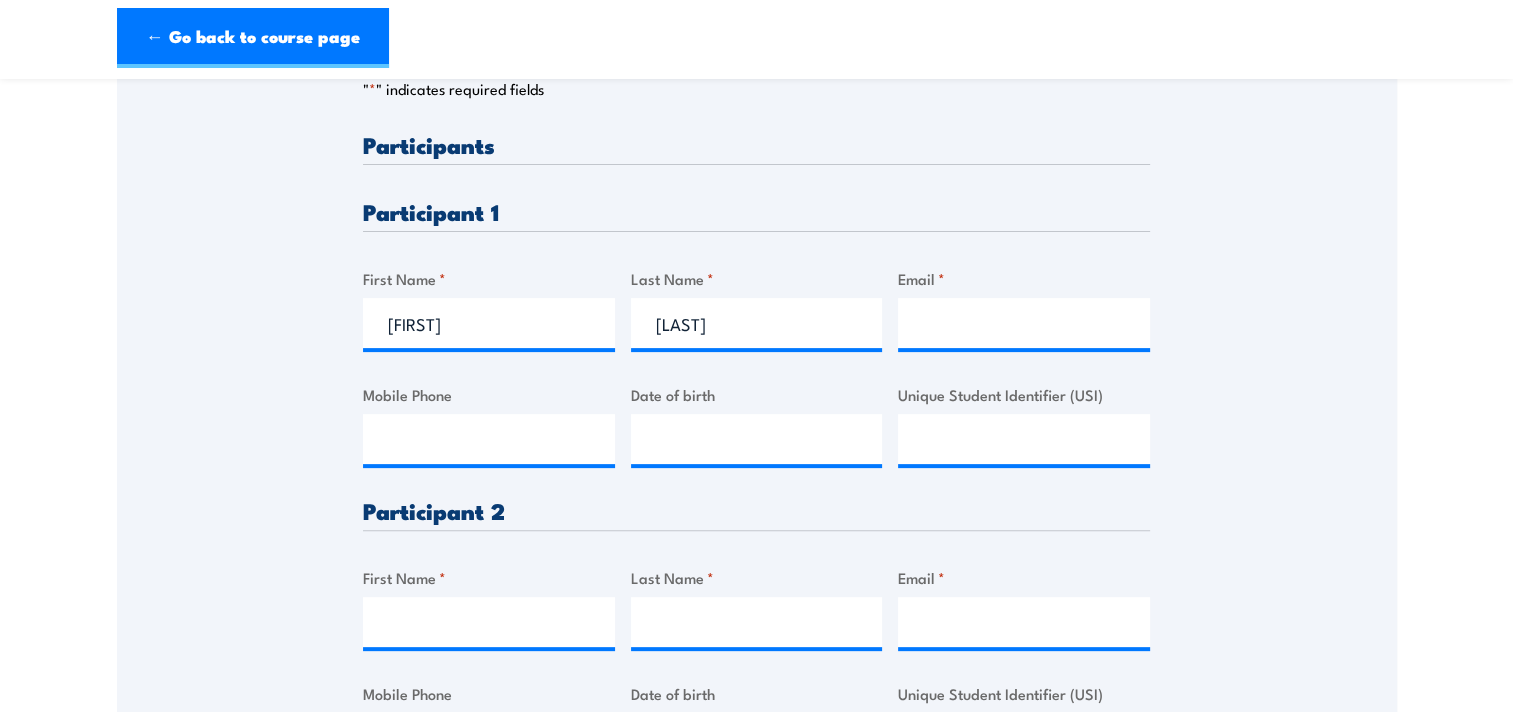 type on "[EMAIL]" 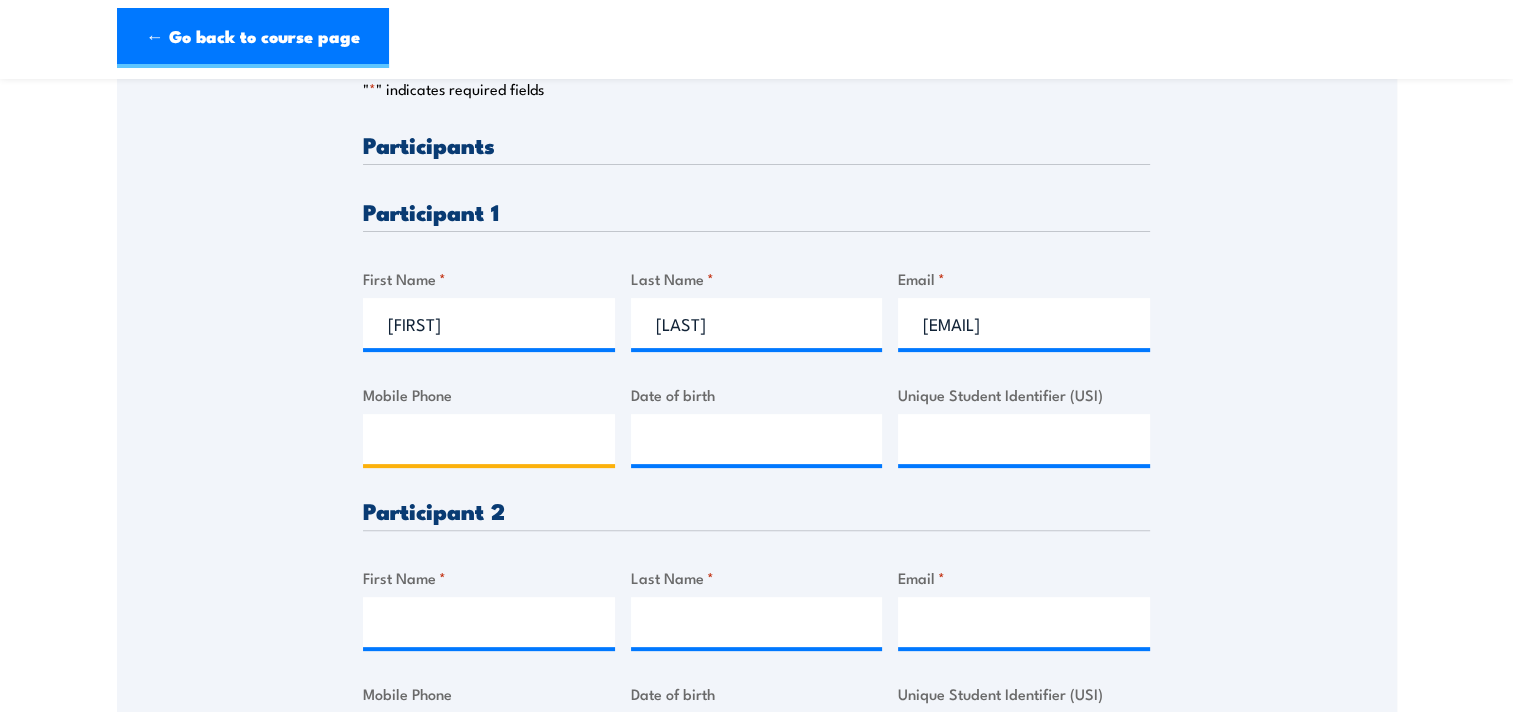 type on "[PHONE]" 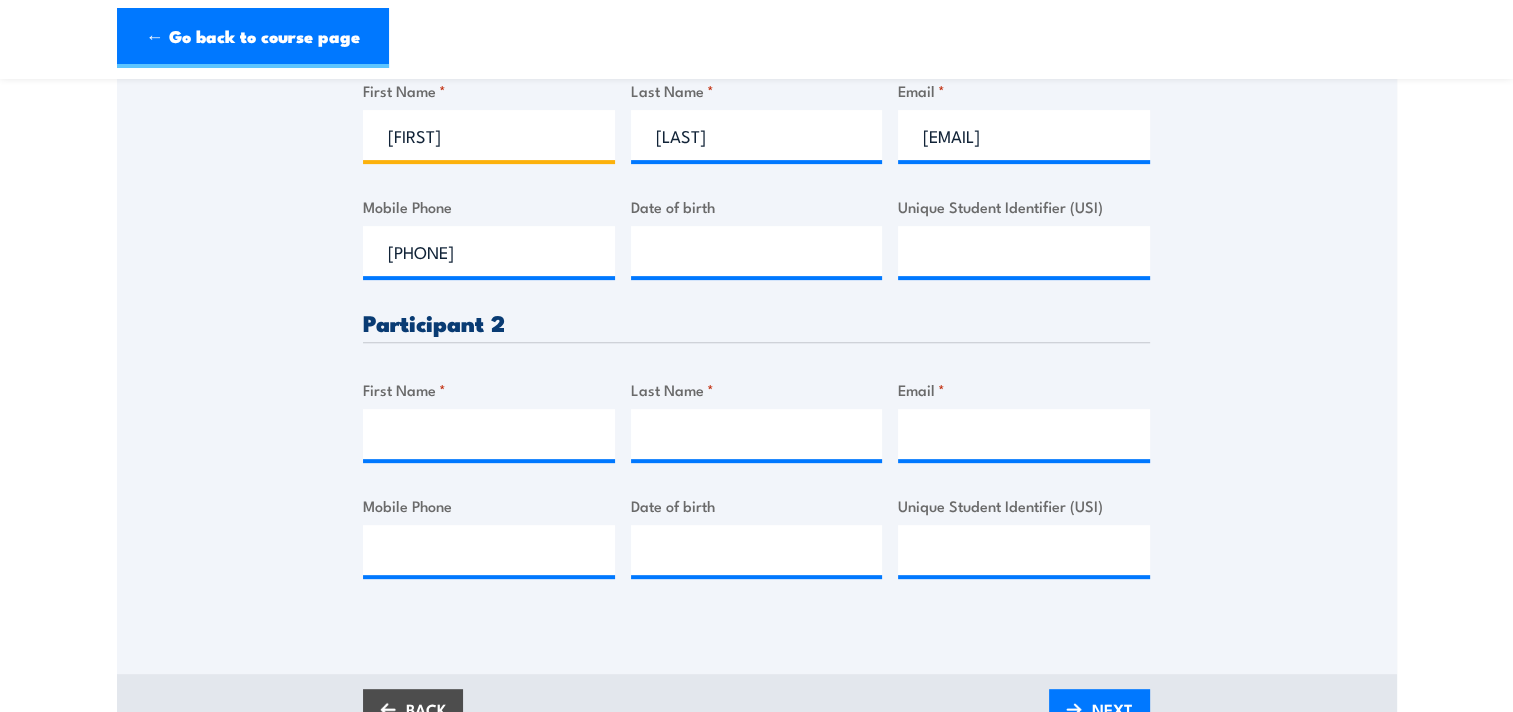 scroll, scrollTop: 700, scrollLeft: 0, axis: vertical 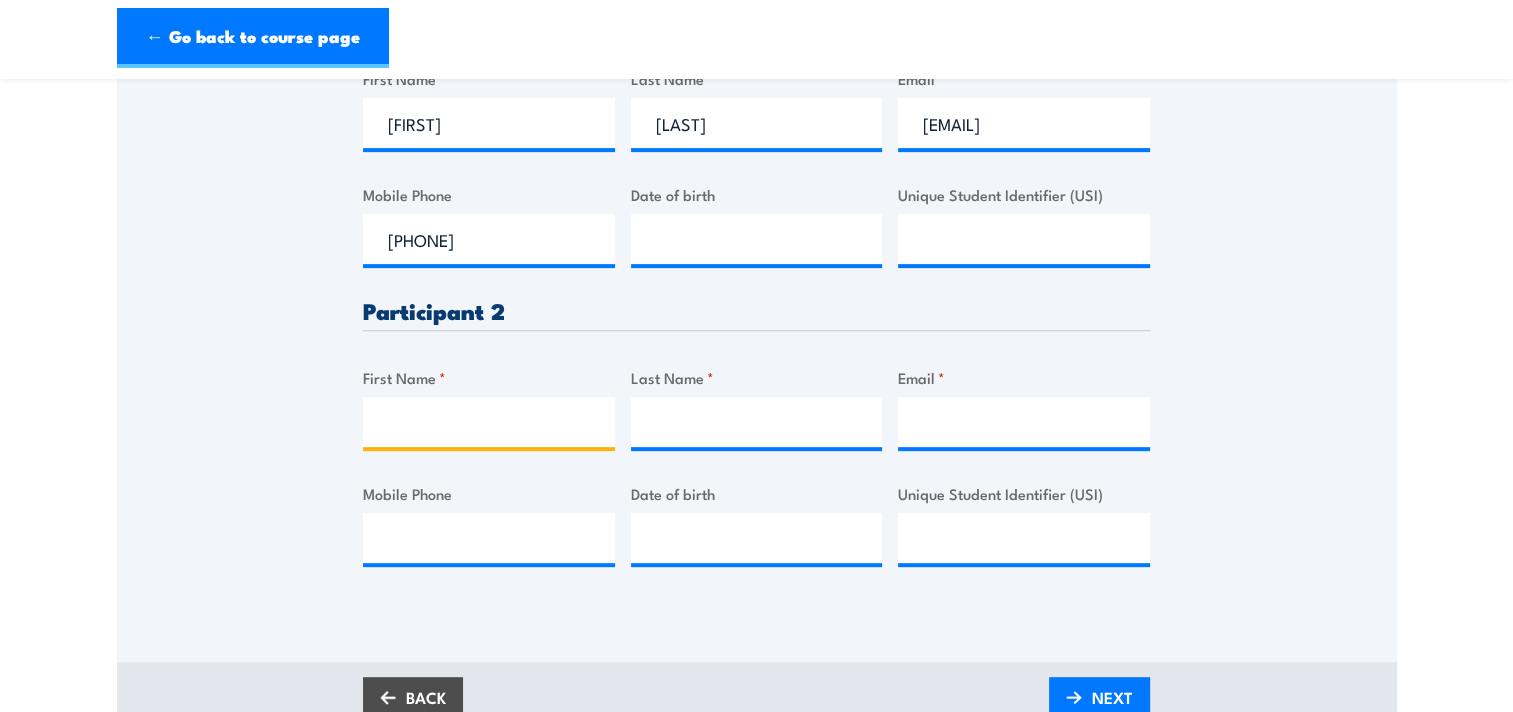 click on "First Name *" at bounding box center (489, 422) 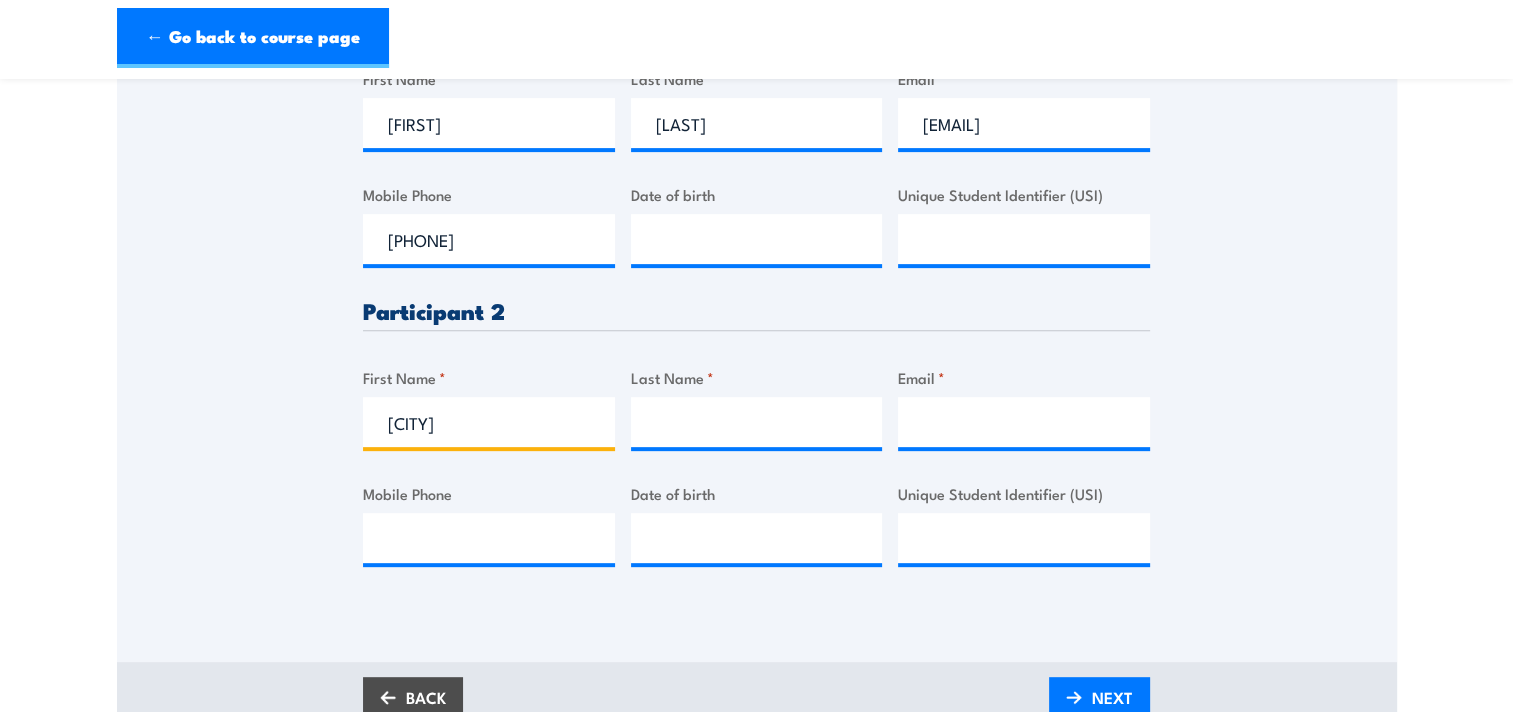 type on "[CITY]" 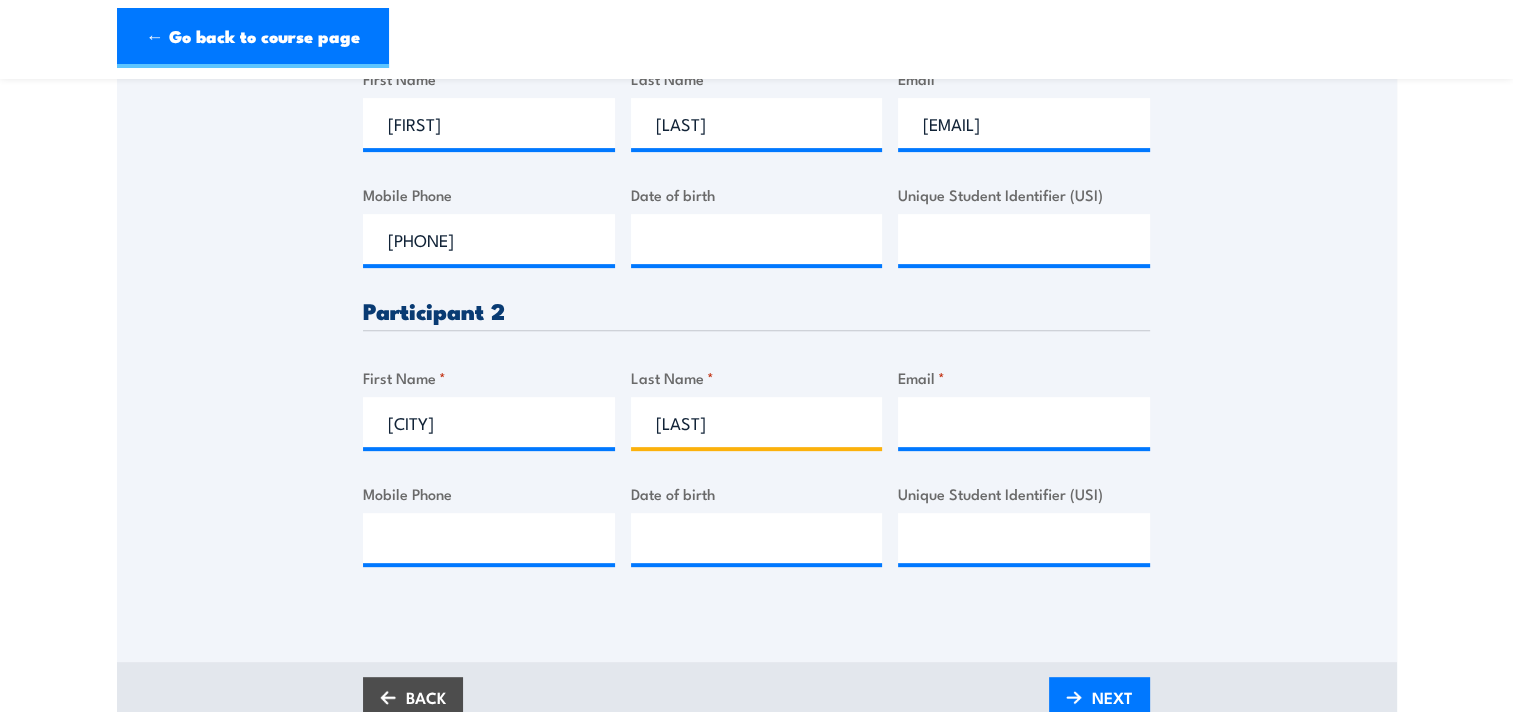 type on "[LAST]" 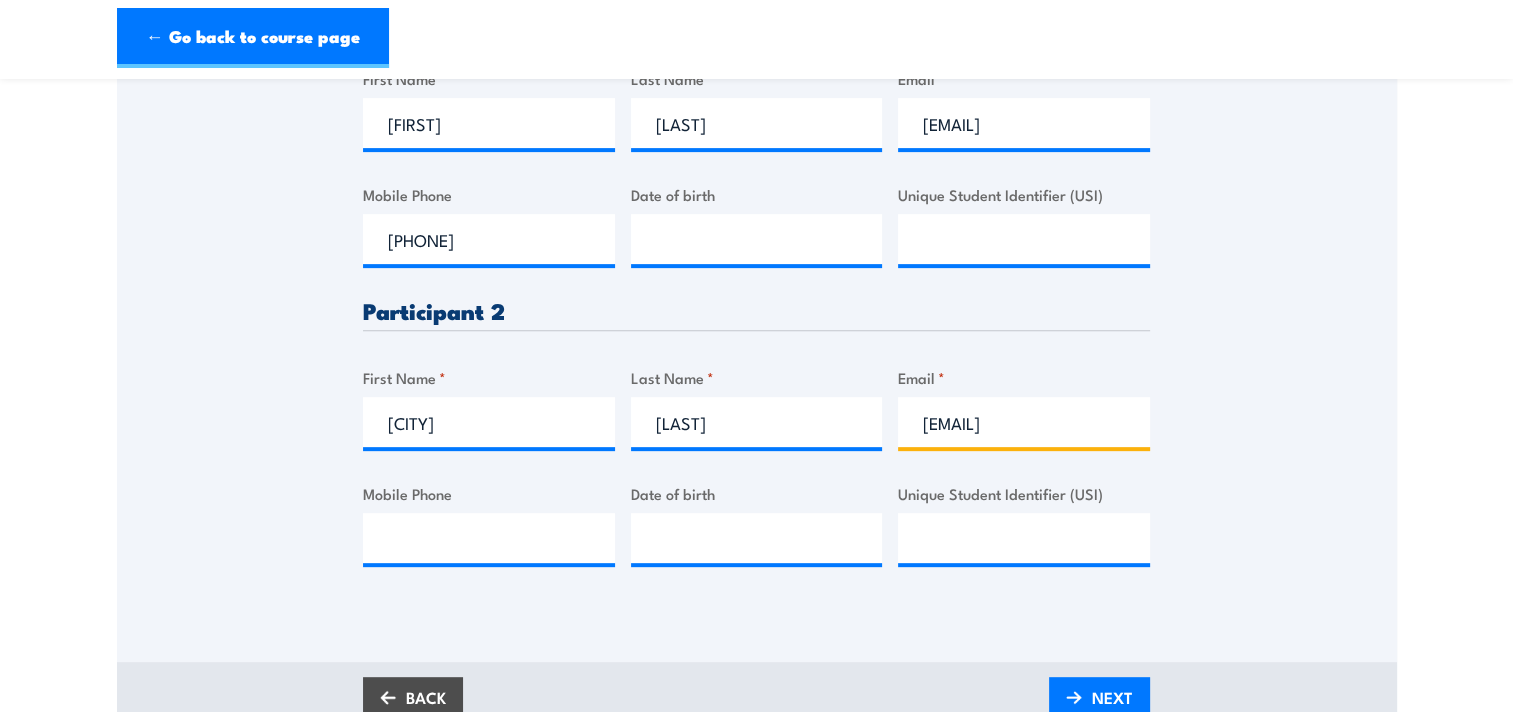 scroll, scrollTop: 0, scrollLeft: 47, axis: horizontal 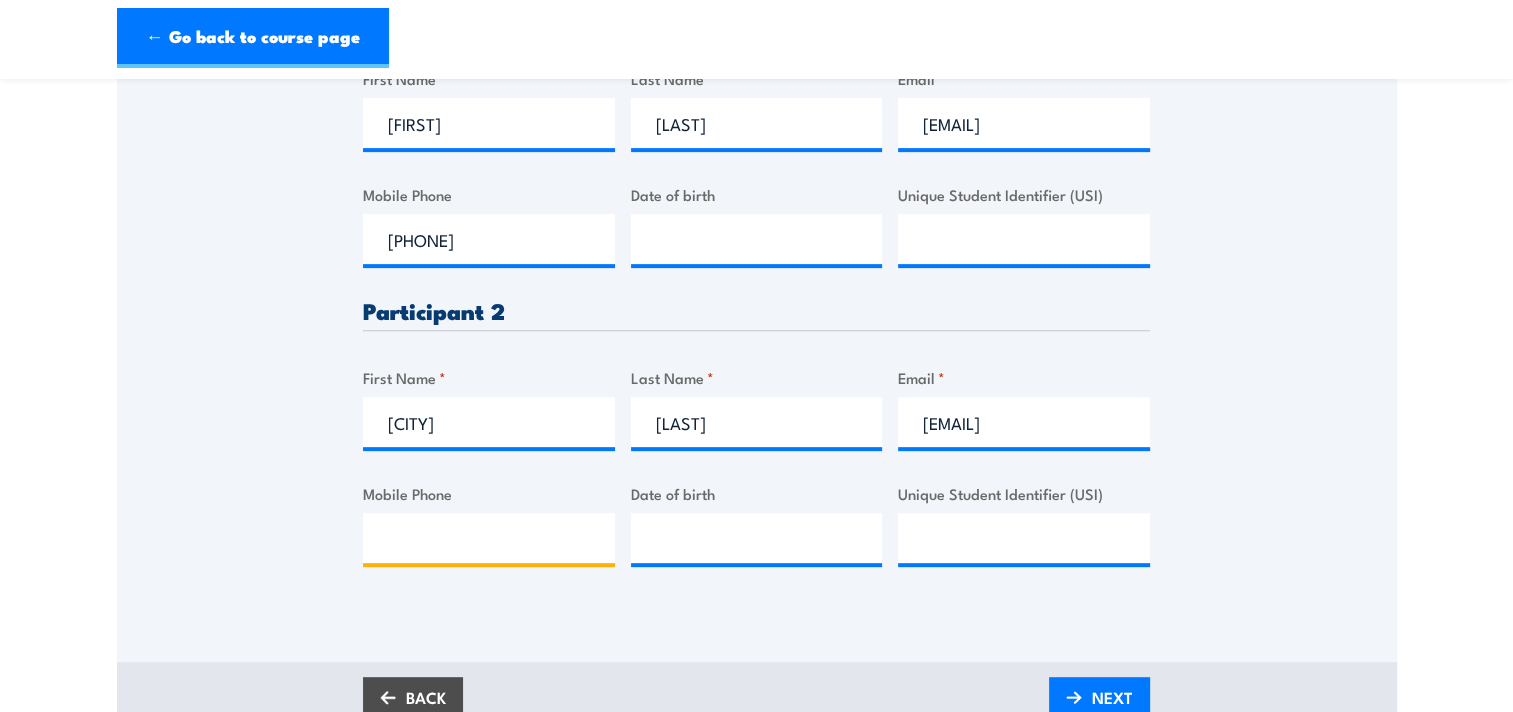 click on "Mobile Phone" at bounding box center (489, 538) 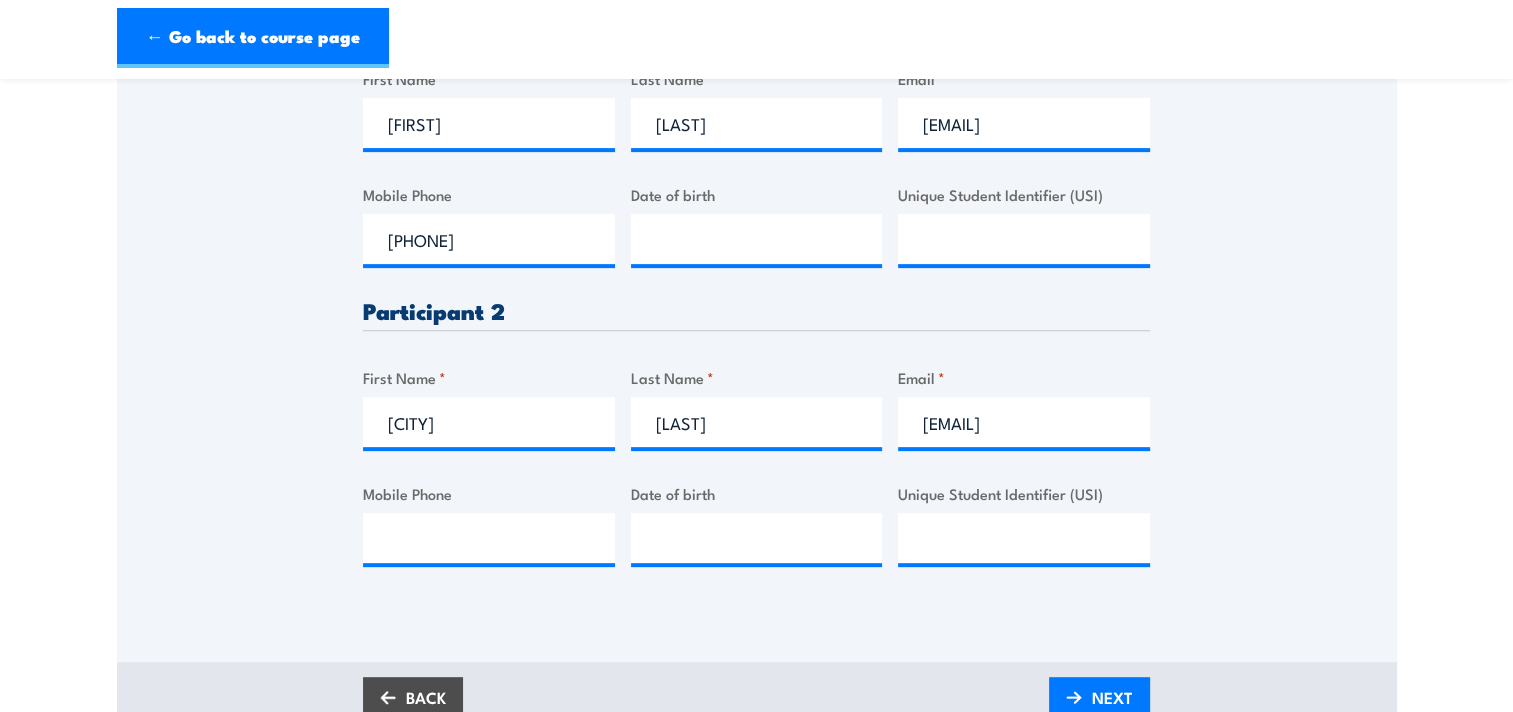 click at bounding box center [757, 538] 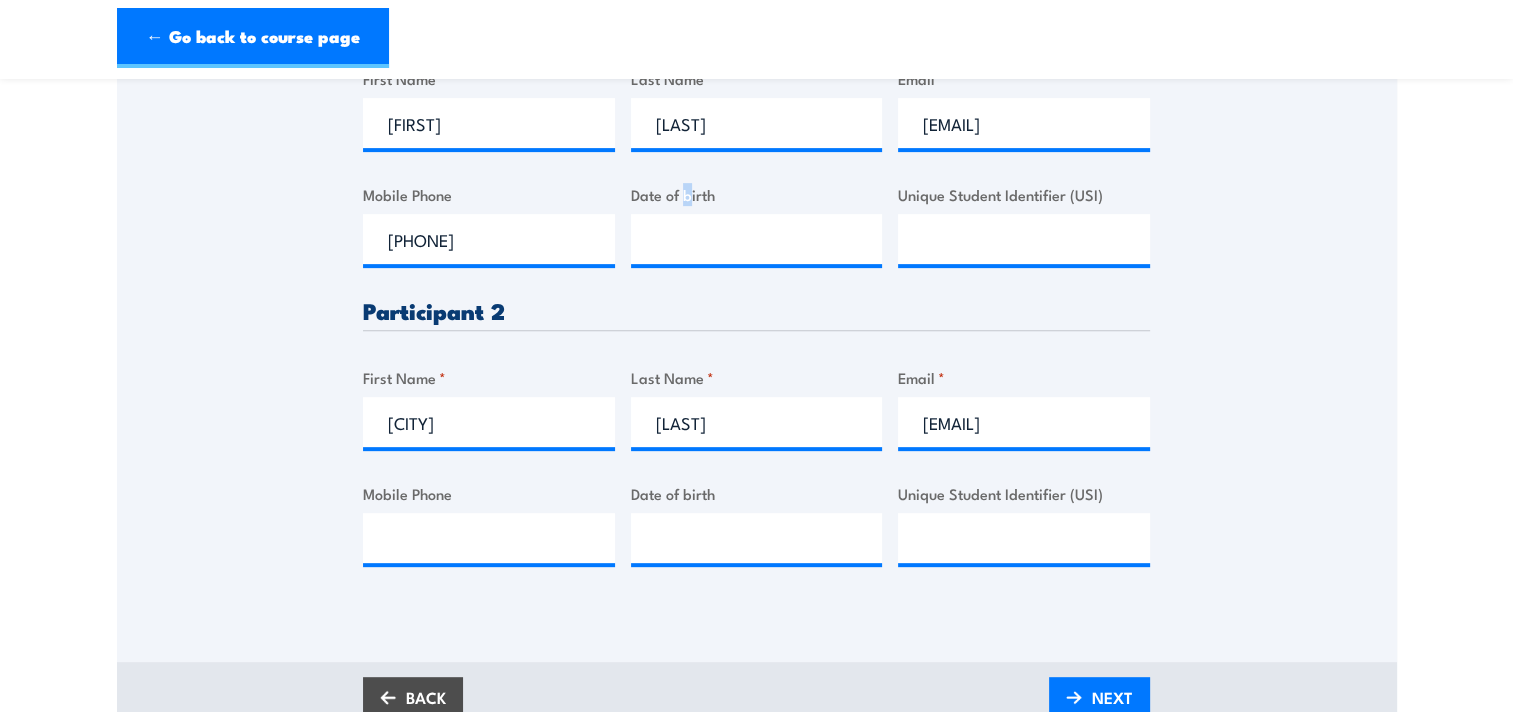 click on "Date of birth" at bounding box center [757, 194] 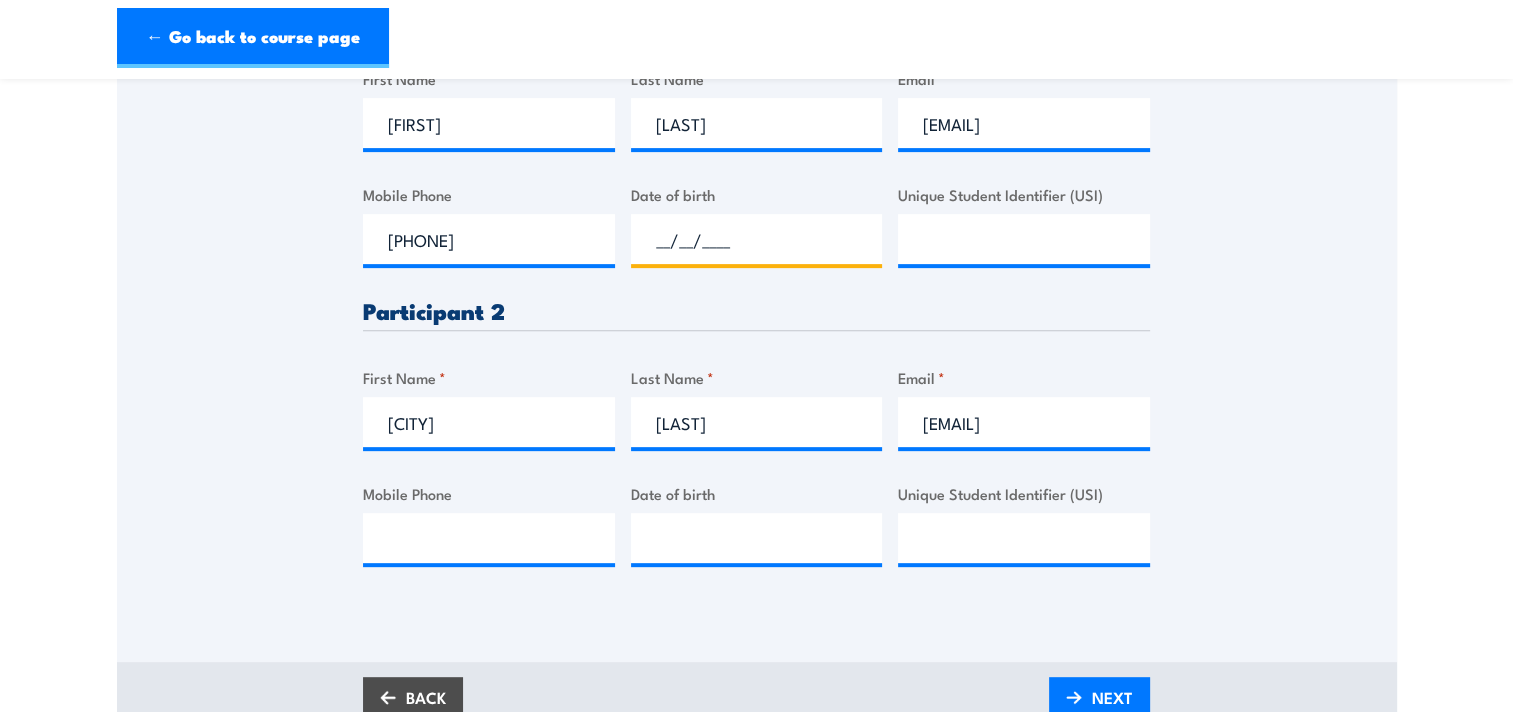 drag, startPoint x: 689, startPoint y: 189, endPoint x: 697, endPoint y: 242, distance: 53.600372 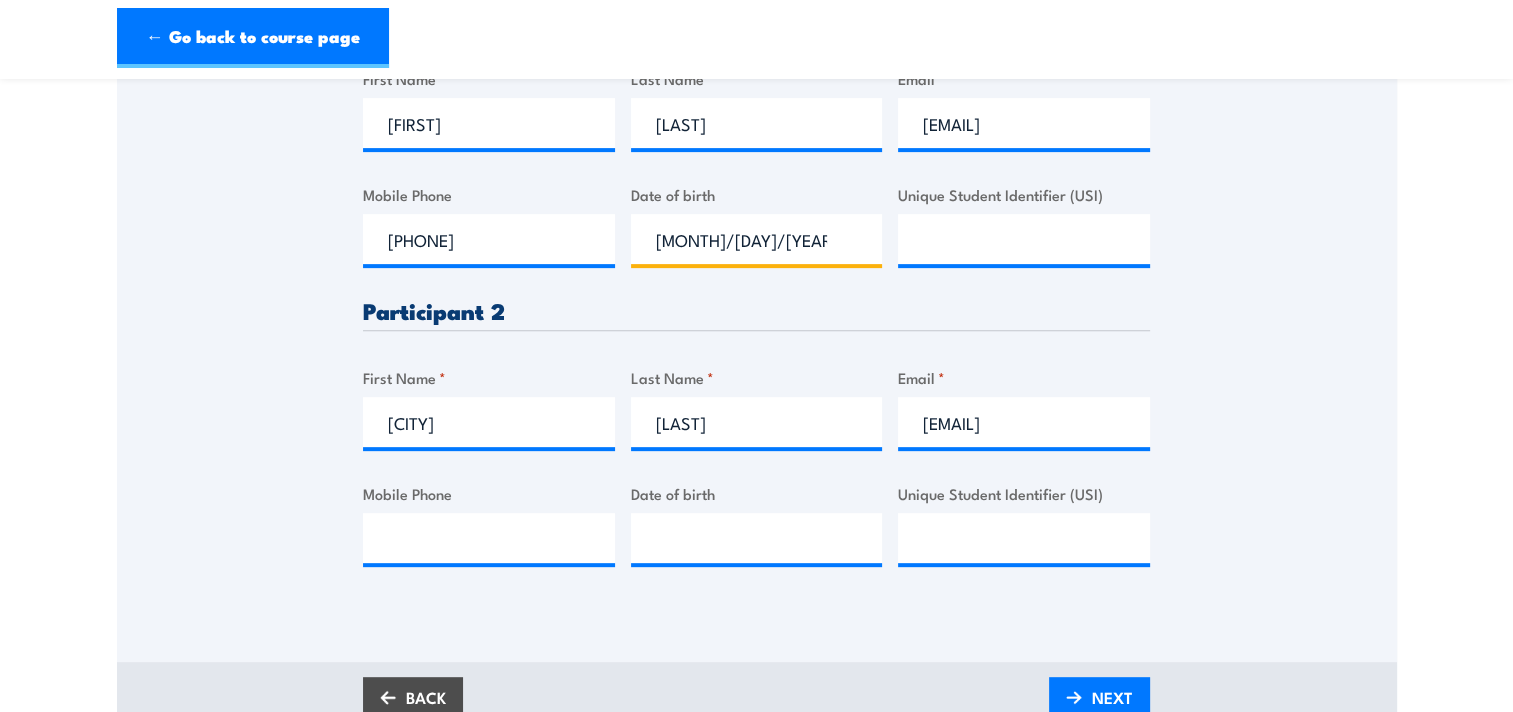 type on "[MONTH]/[DAY]/[YEAR]" 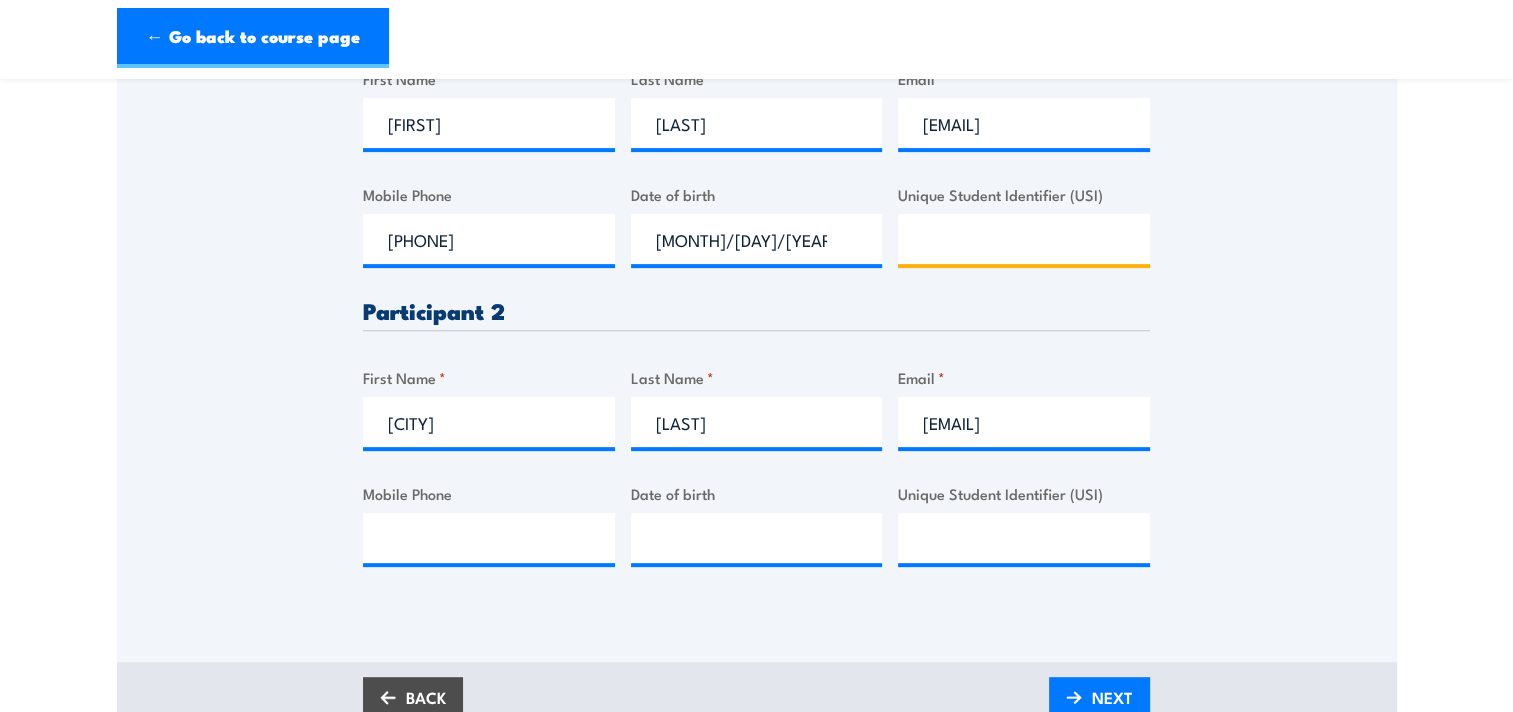 click on "Unique Student Identifier (USI)" at bounding box center [1024, 239] 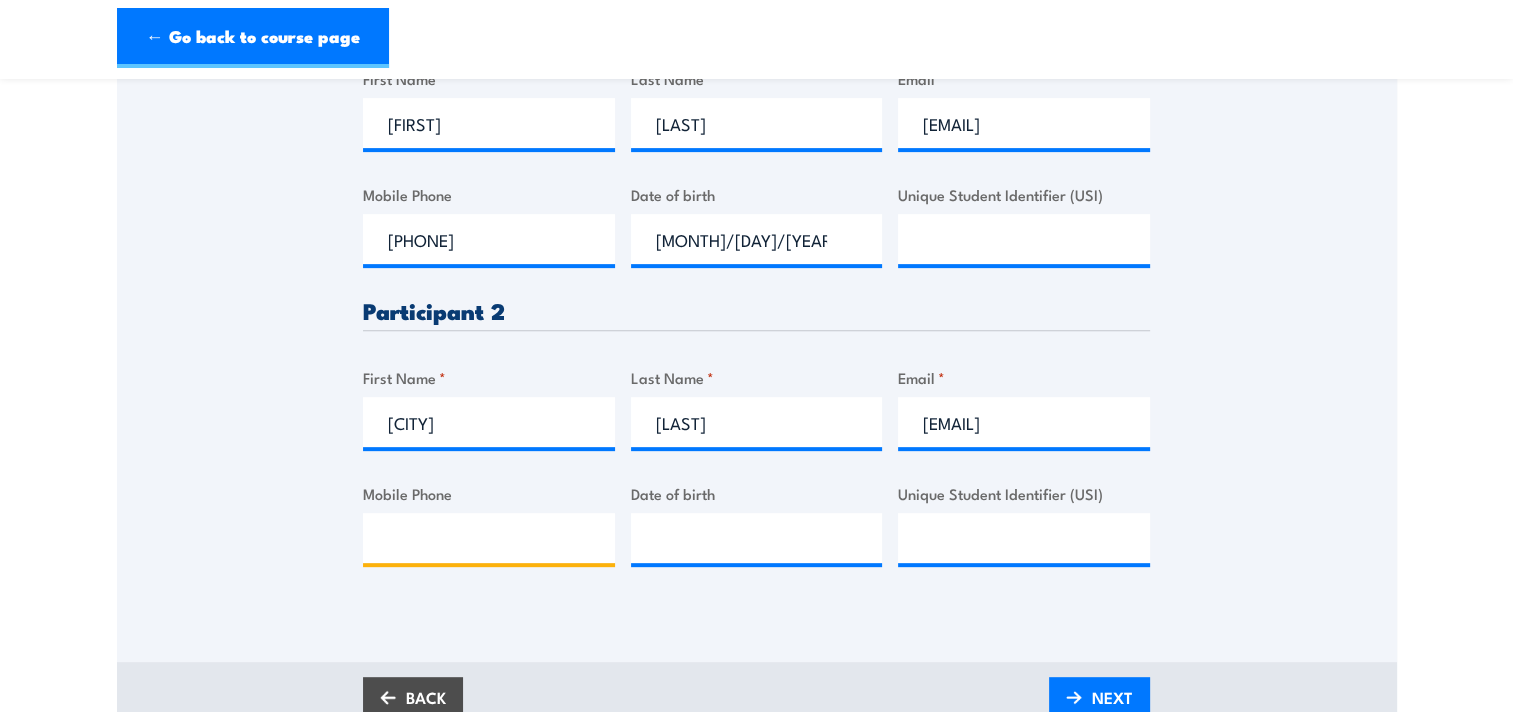 click on "Mobile Phone" at bounding box center [489, 538] 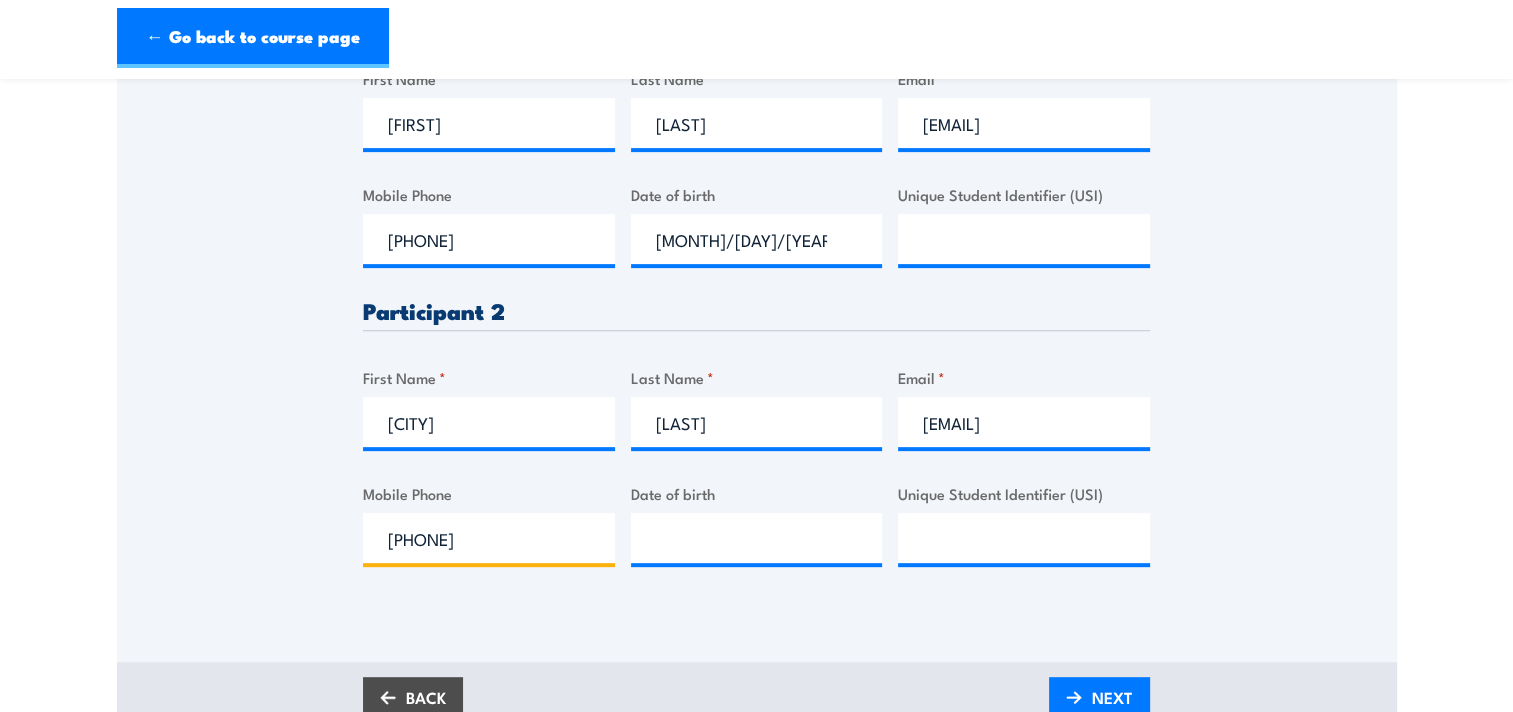 type on "[PHONE]" 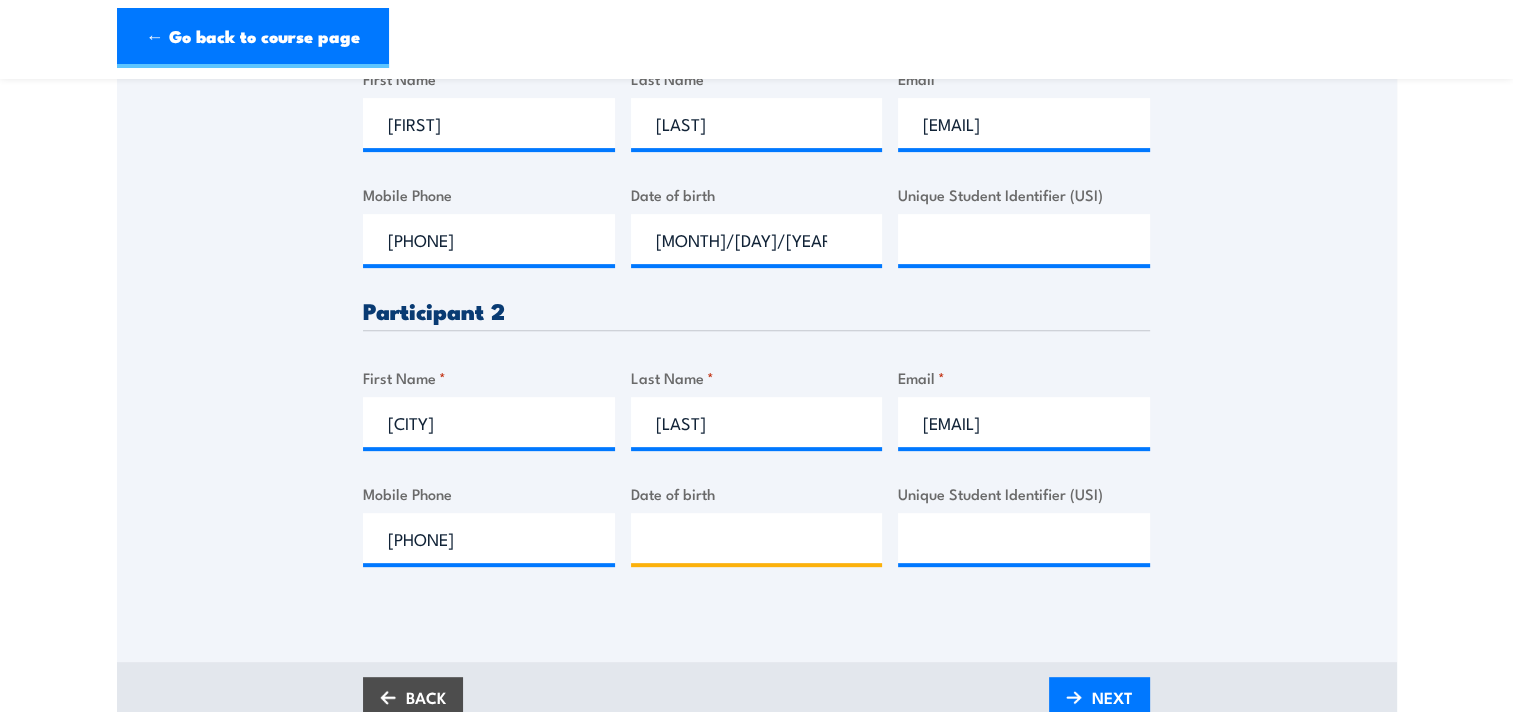 type on "__/__/____" 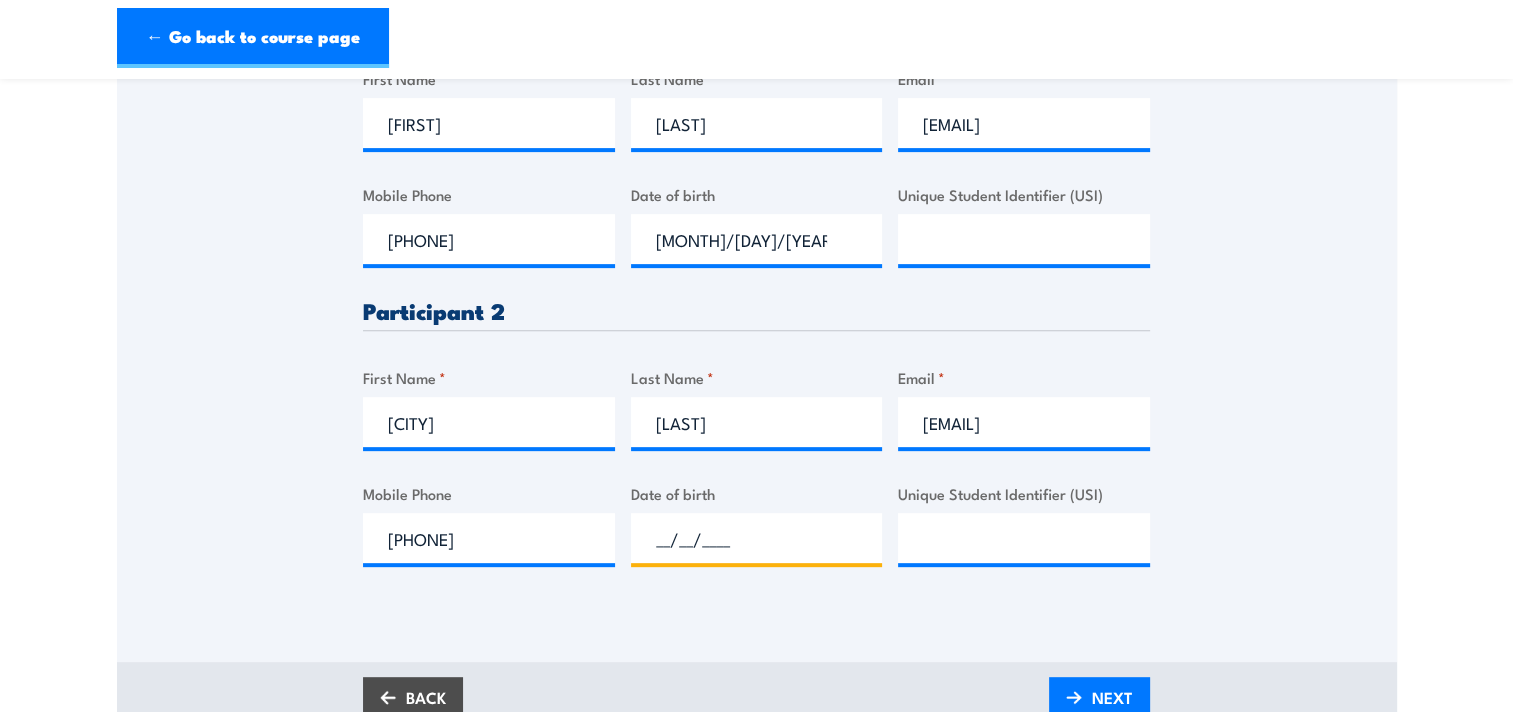 click on "__/__/____" at bounding box center [757, 538] 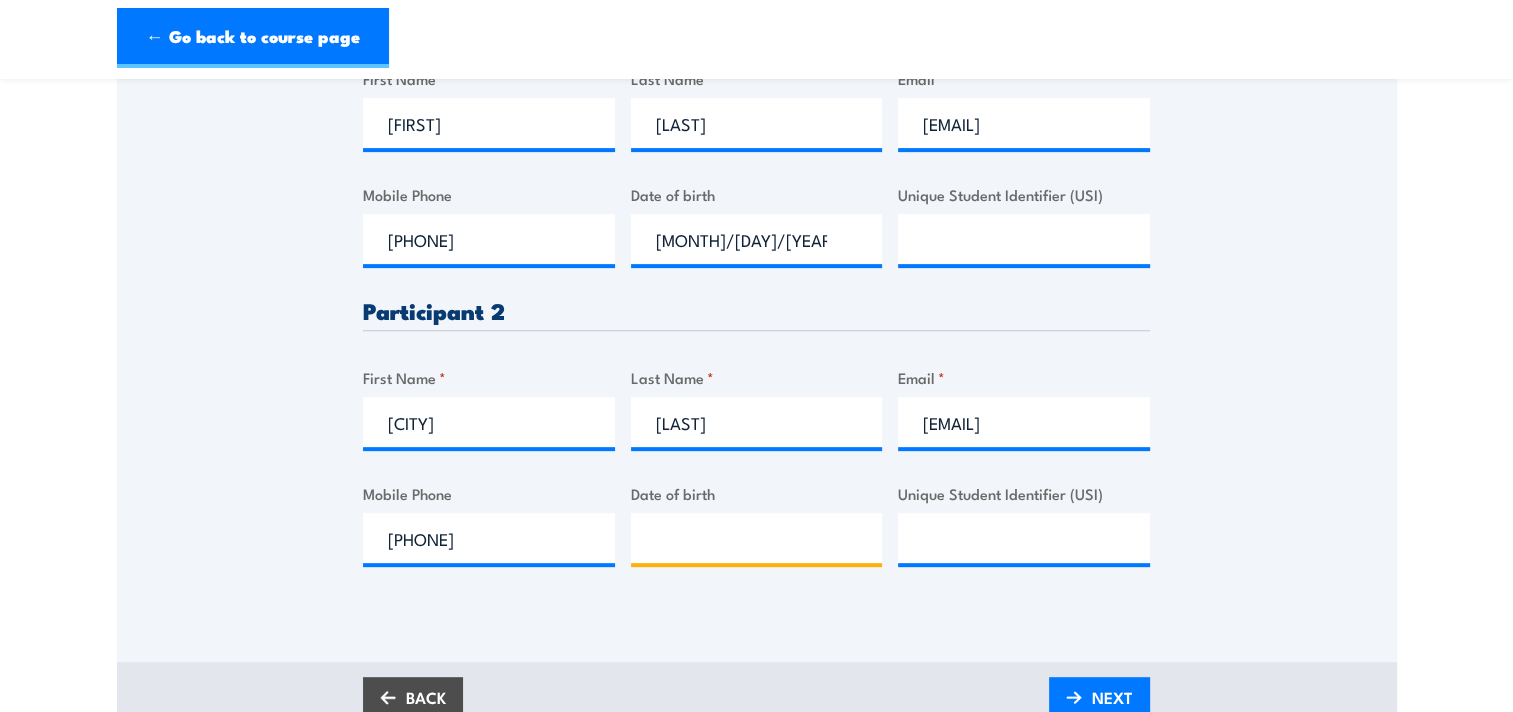 type on "__/__/____" 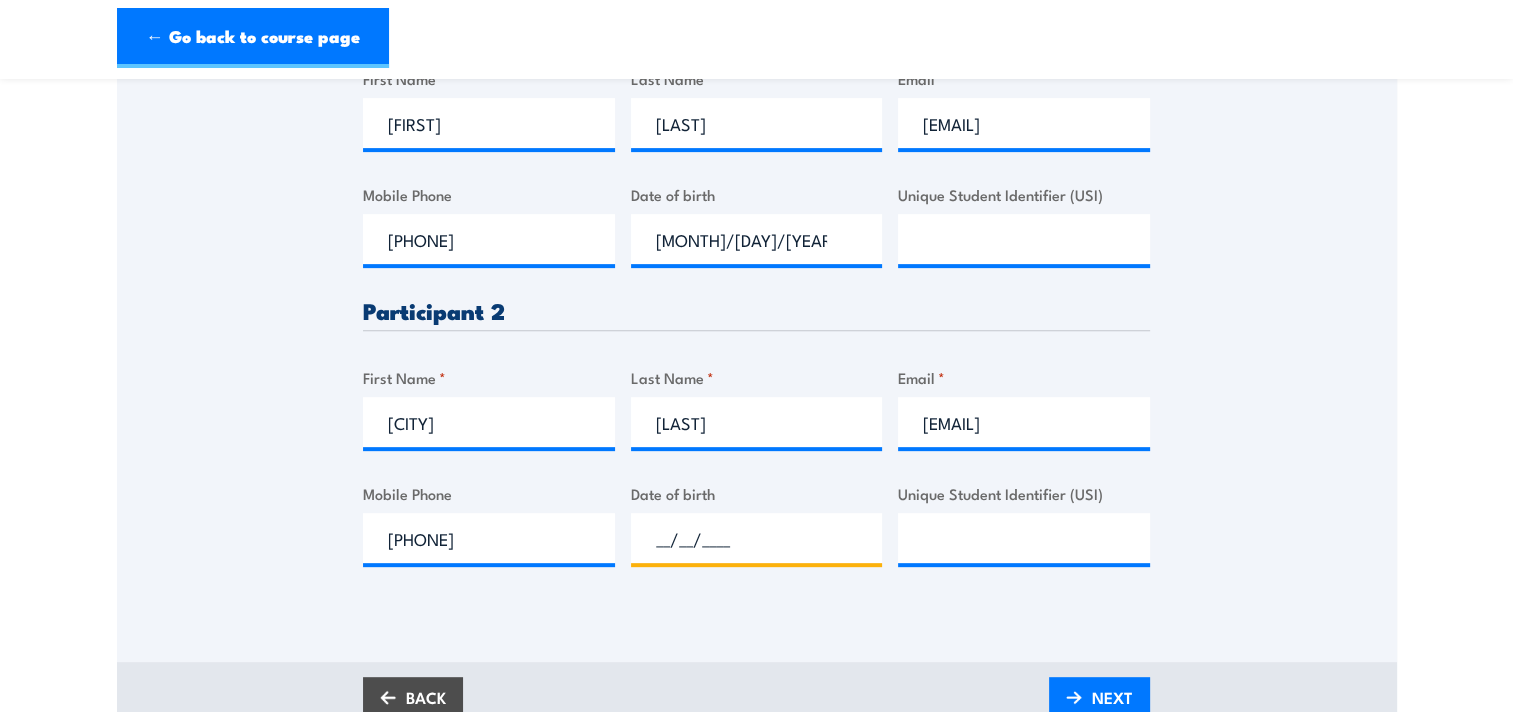 drag, startPoint x: 707, startPoint y: 536, endPoint x: 720, endPoint y: 536, distance: 13 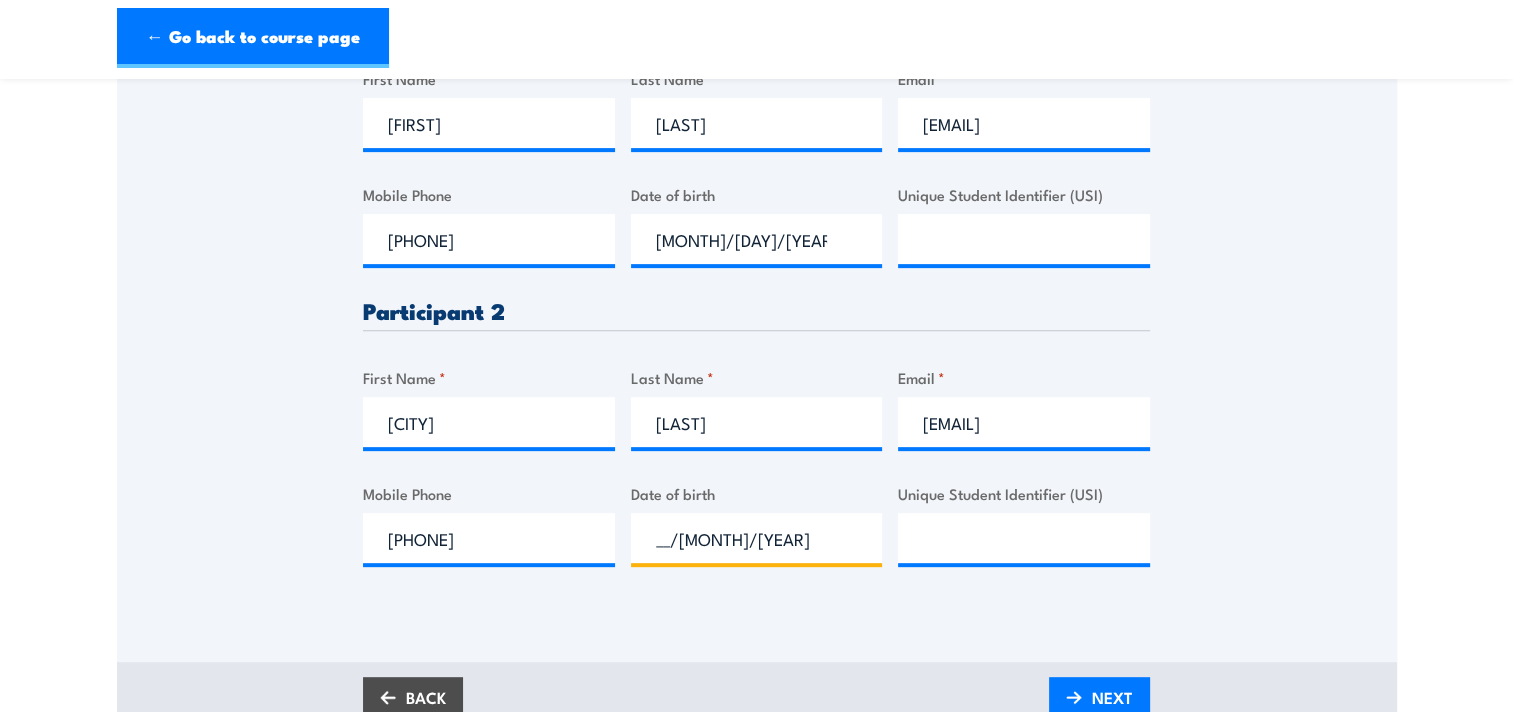 type on "__/[MONTH]/[YEAR]" 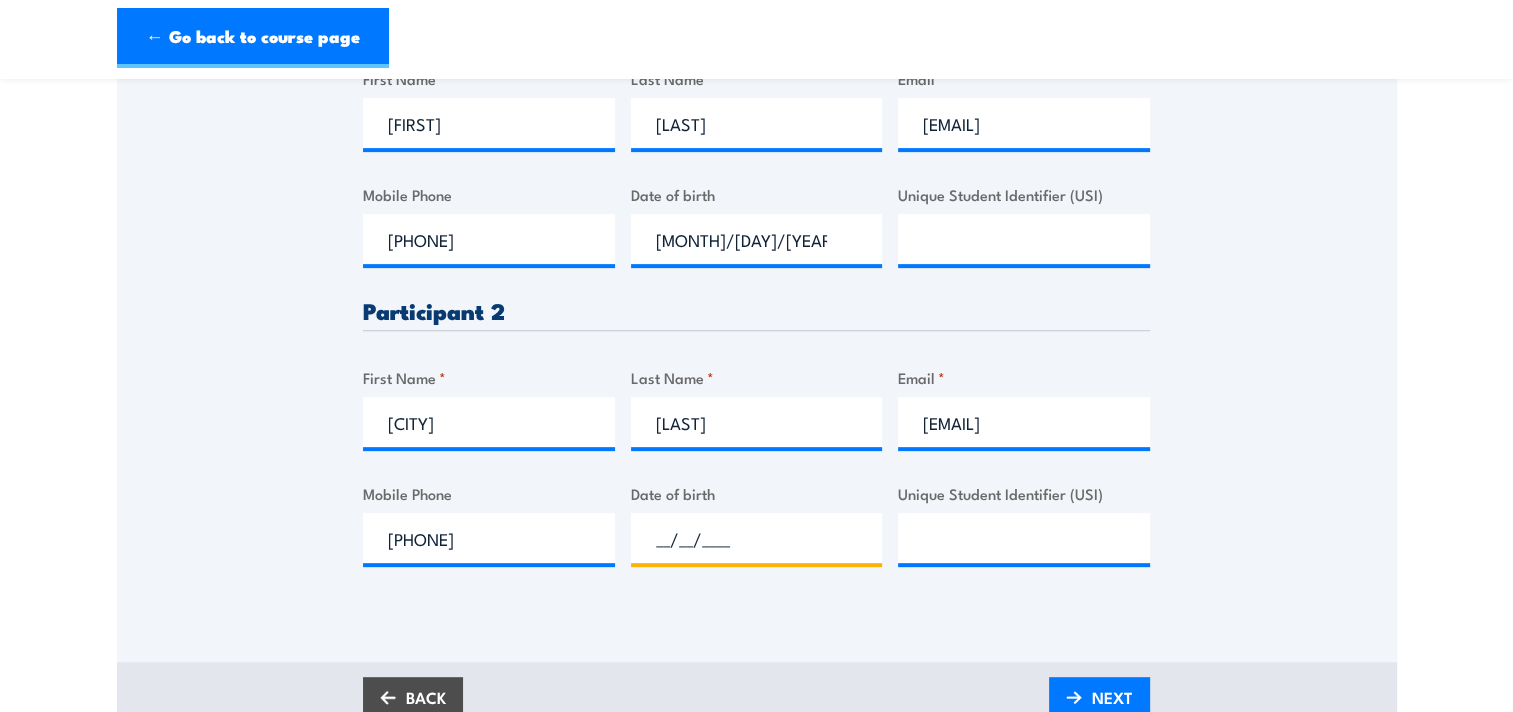 click on "__/__/____" at bounding box center (757, 538) 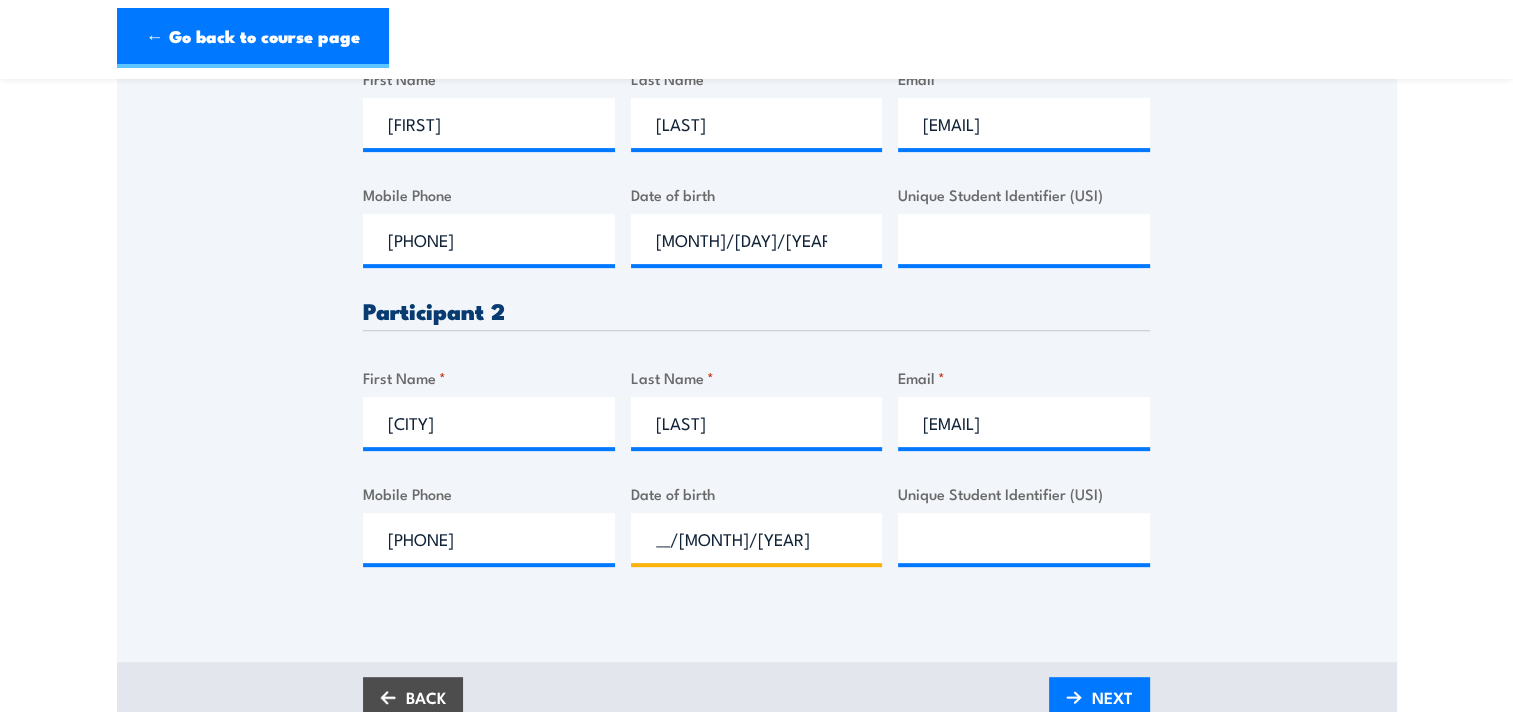 click on "__/[MONTH]/[YEAR]" at bounding box center [757, 538] 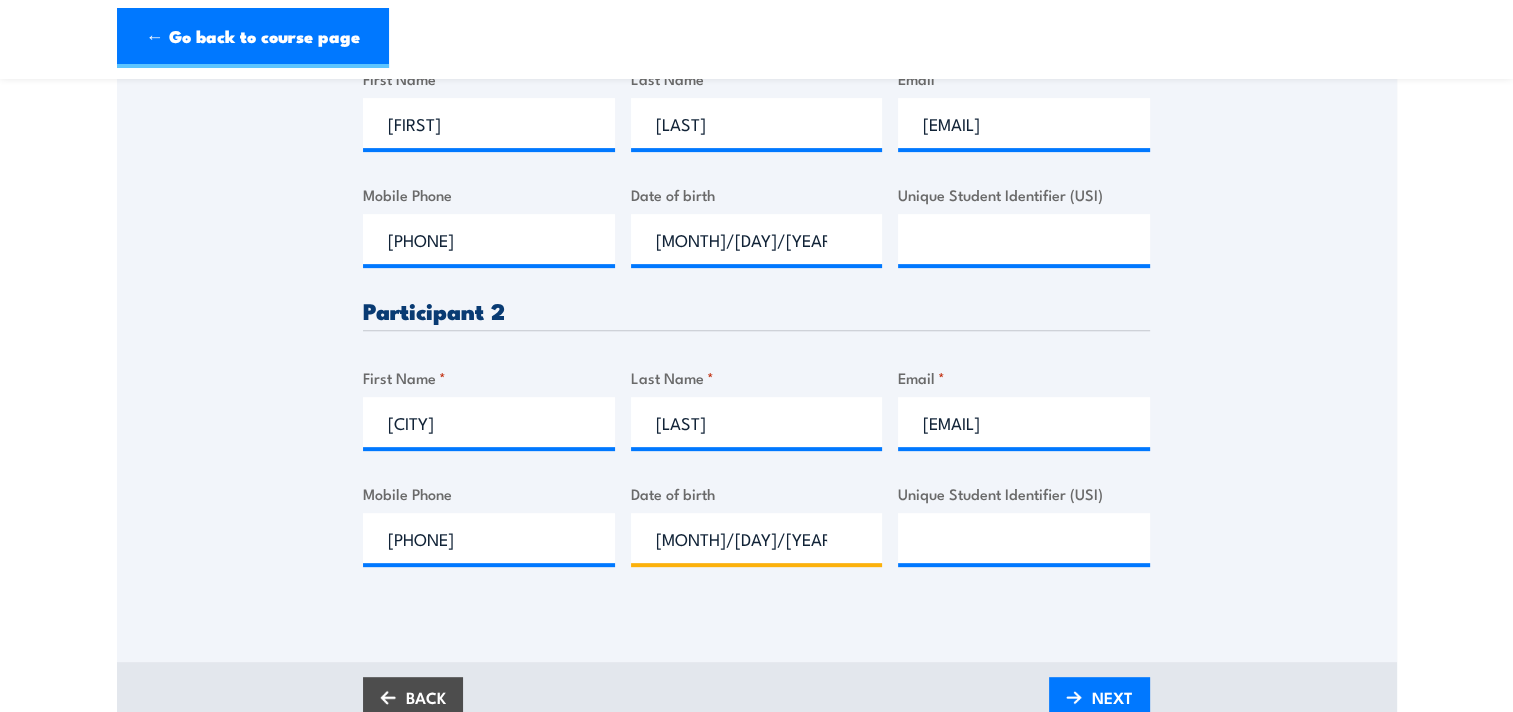 click on "[MONTH]/[DAY]/[YEAR]" at bounding box center (757, 538) 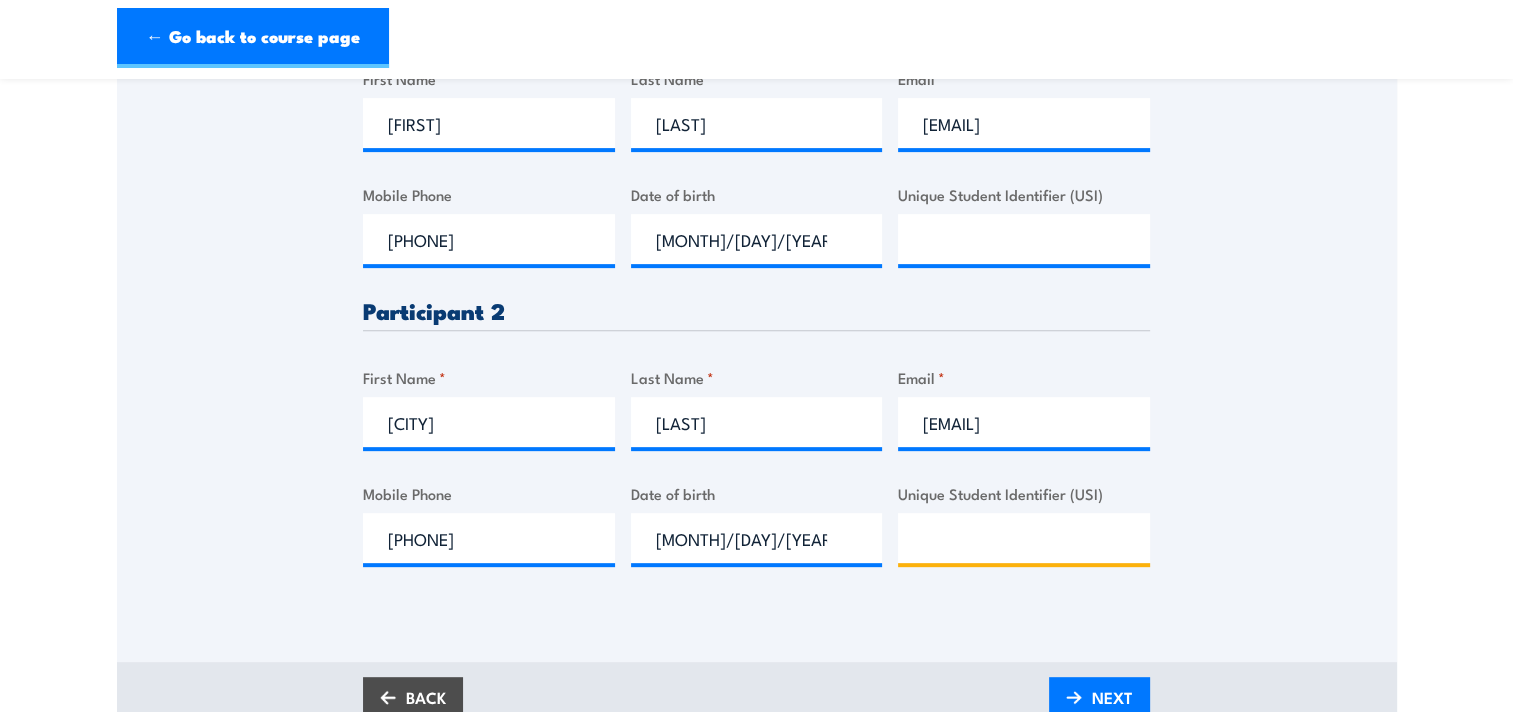 click on "Unique Student Identifier (USI)" at bounding box center (1024, 538) 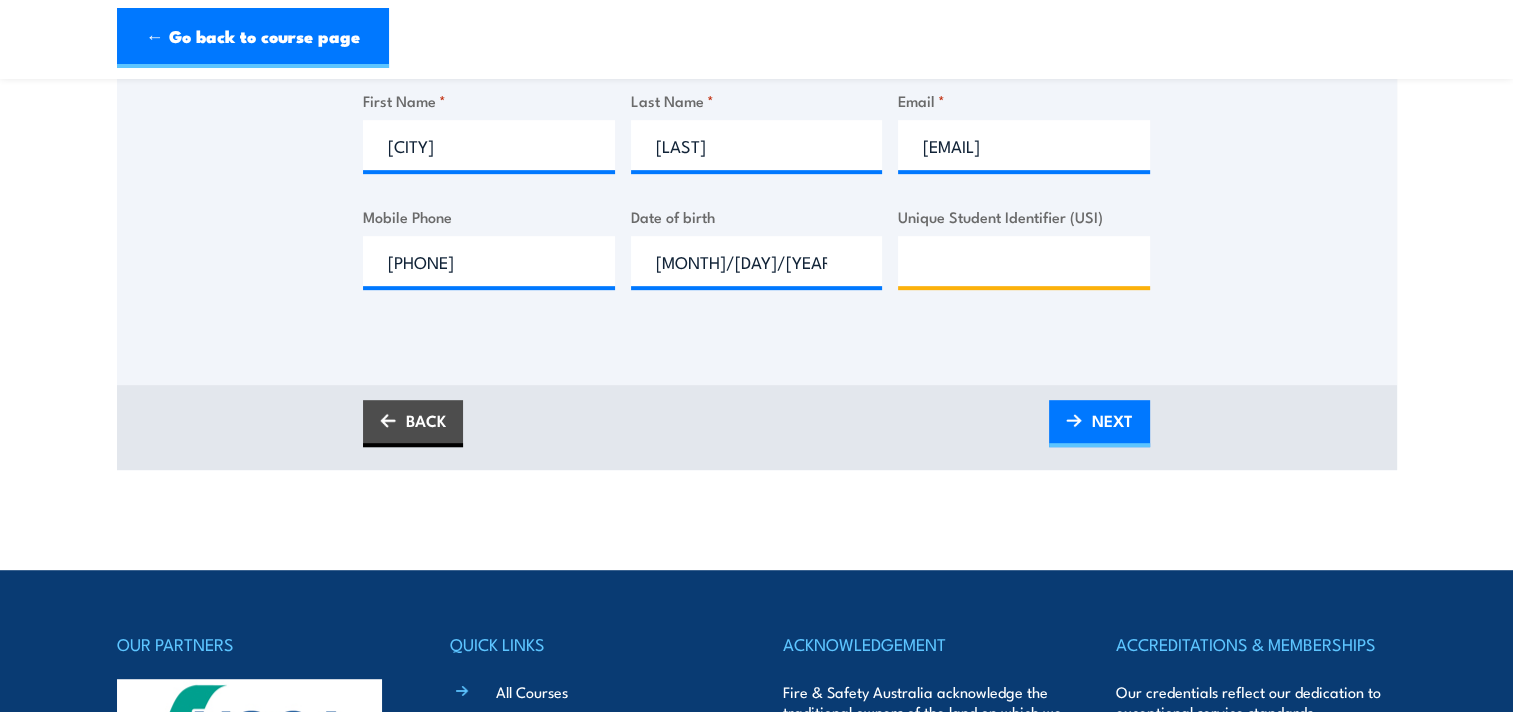 scroll, scrollTop: 1000, scrollLeft: 0, axis: vertical 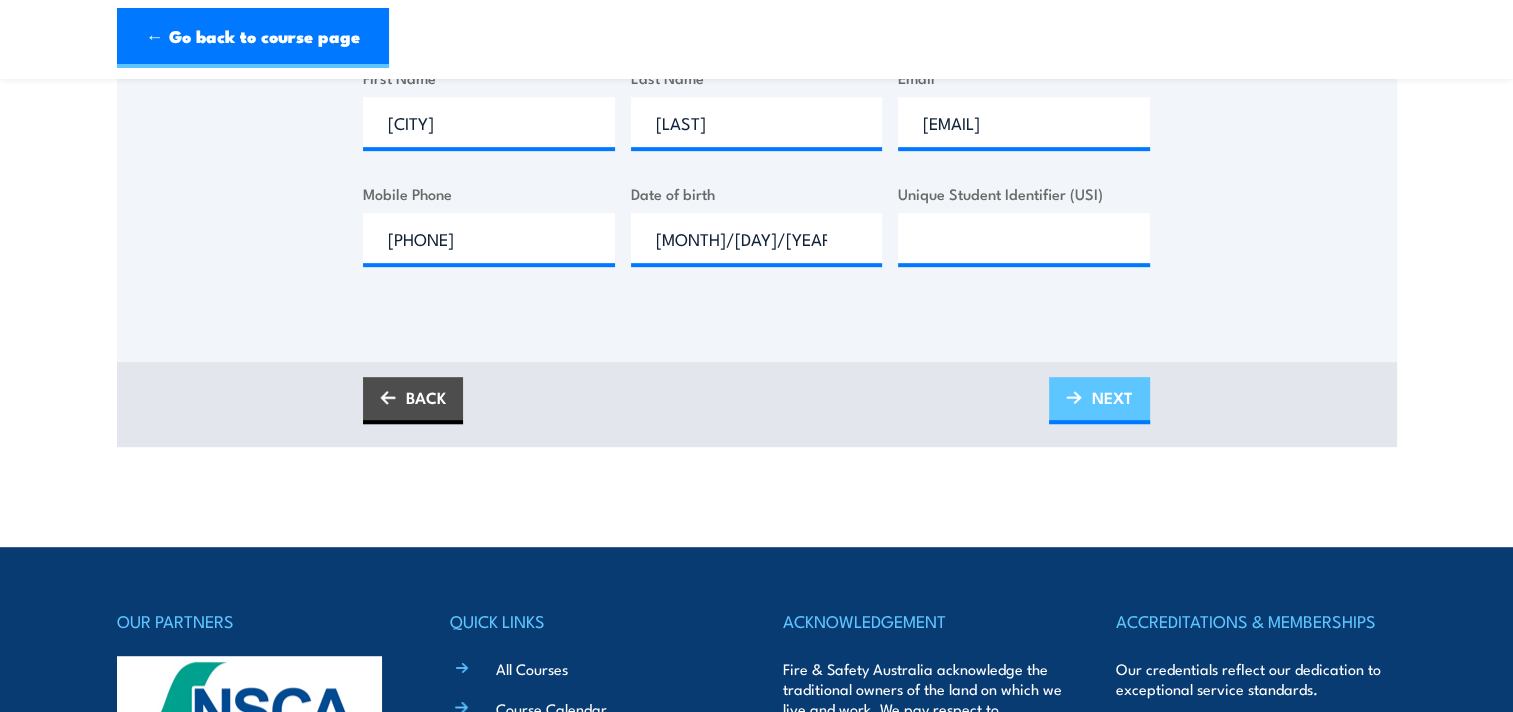 click on "NEXT" at bounding box center (1112, 397) 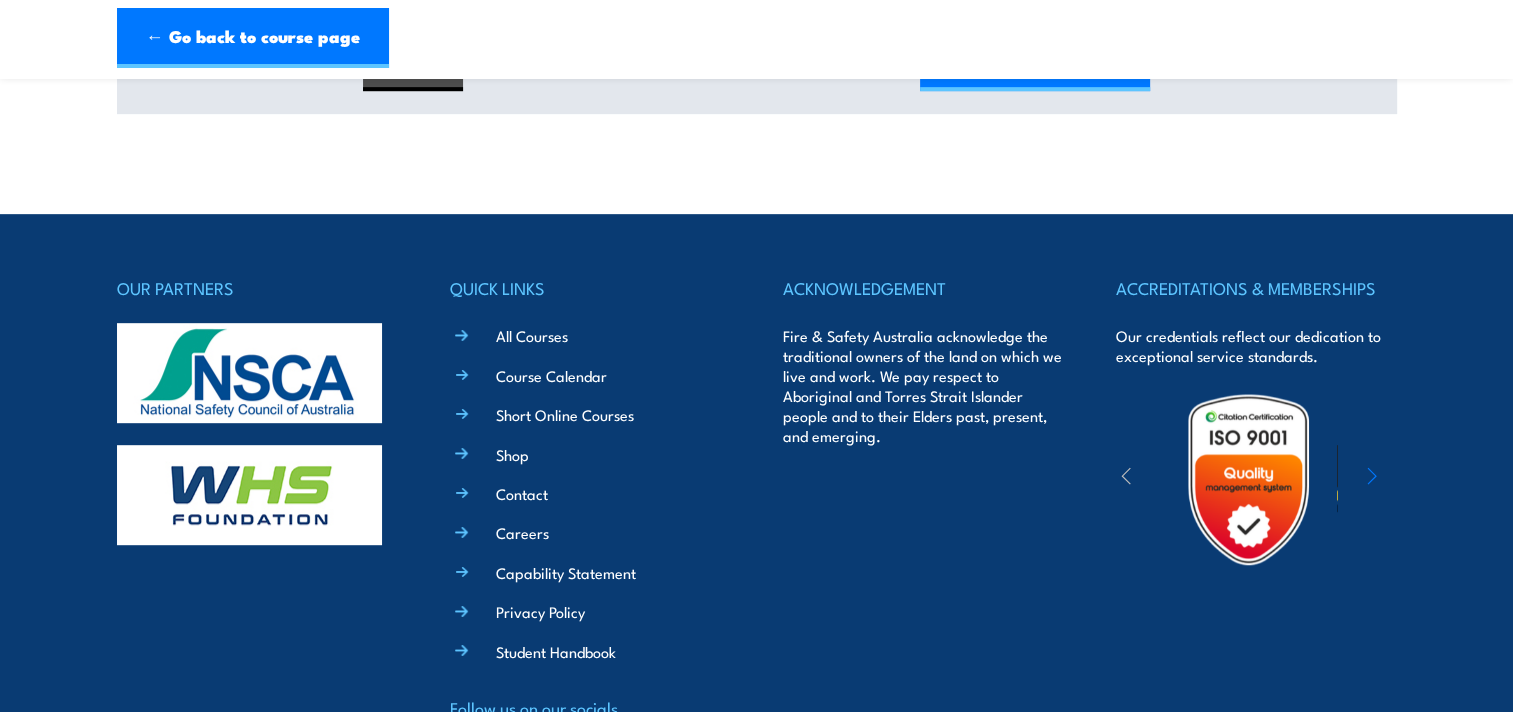 scroll, scrollTop: 864, scrollLeft: 0, axis: vertical 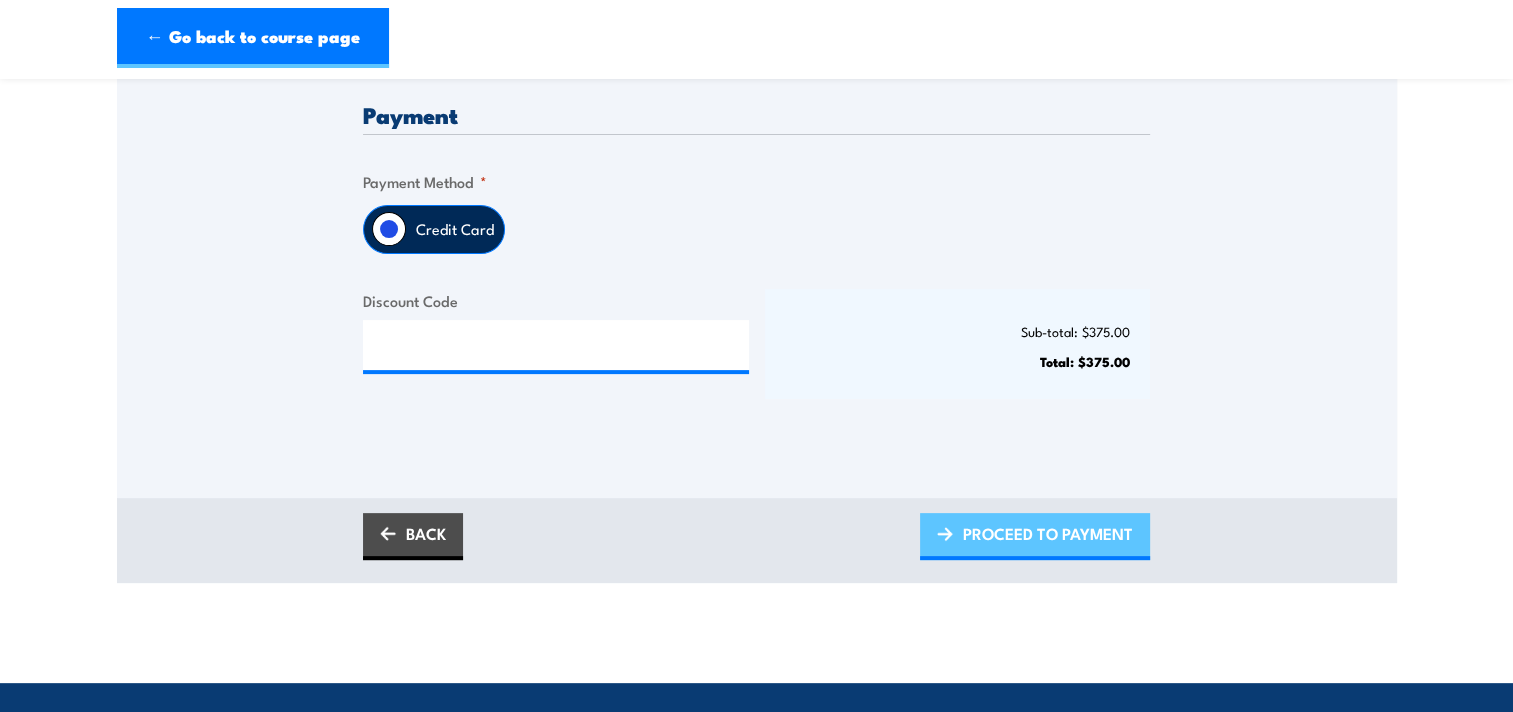 click on "PROCEED TO PAYMENT" at bounding box center (1048, 533) 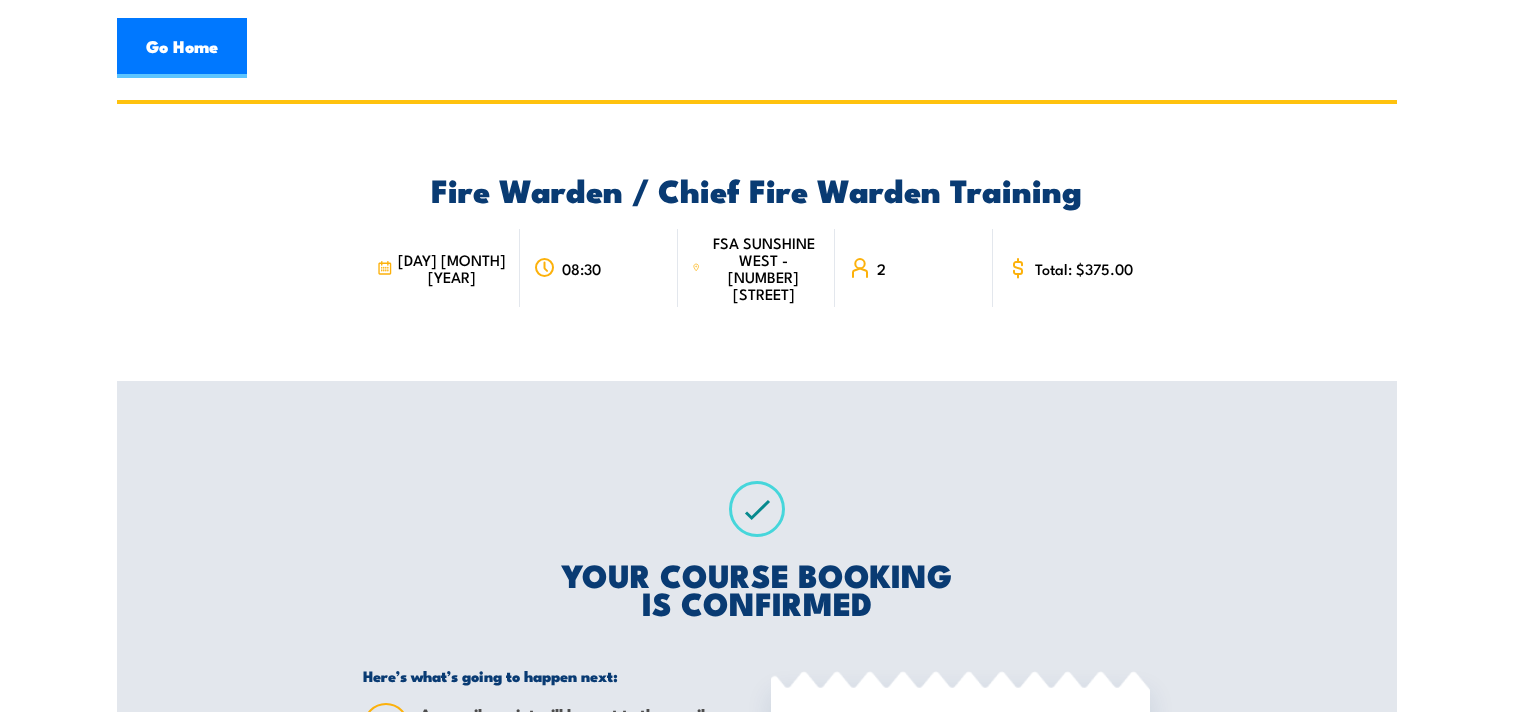 scroll, scrollTop: 0, scrollLeft: 0, axis: both 